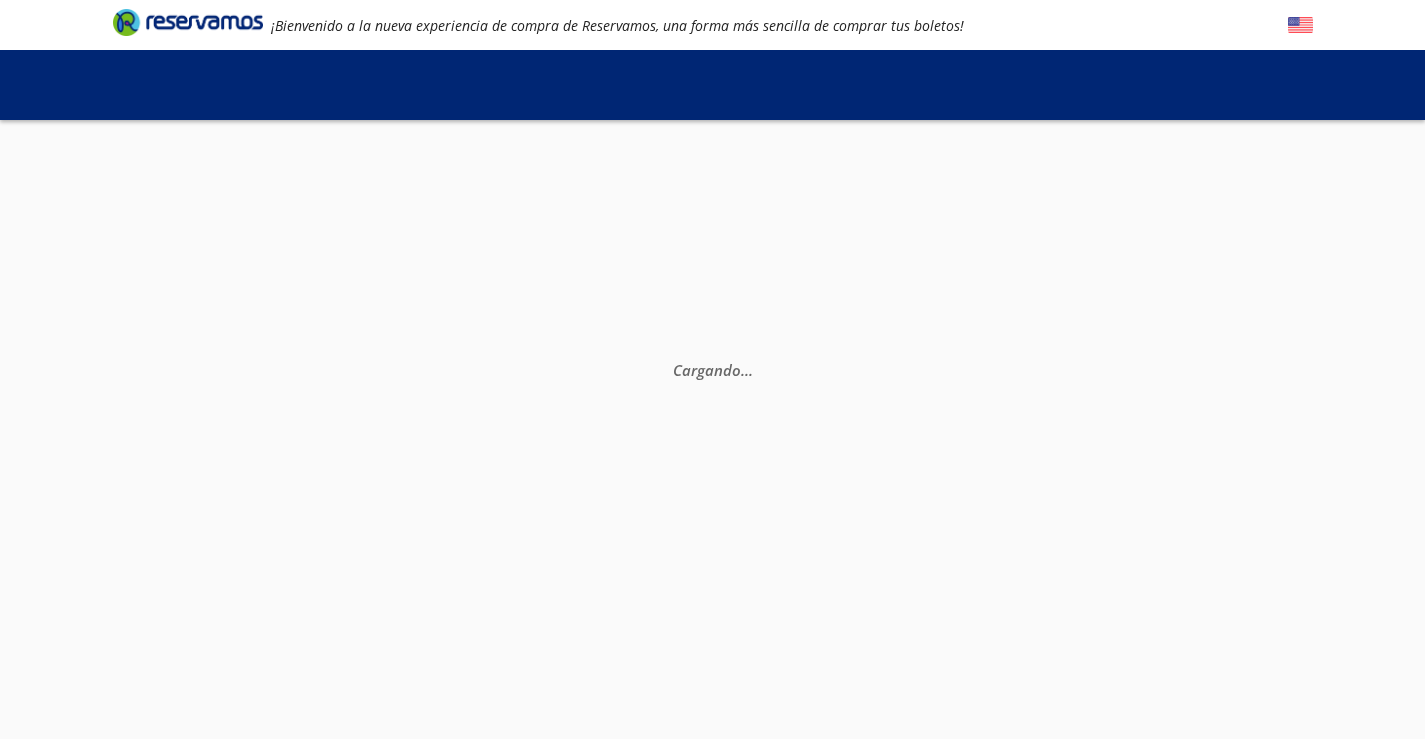 scroll, scrollTop: 0, scrollLeft: 0, axis: both 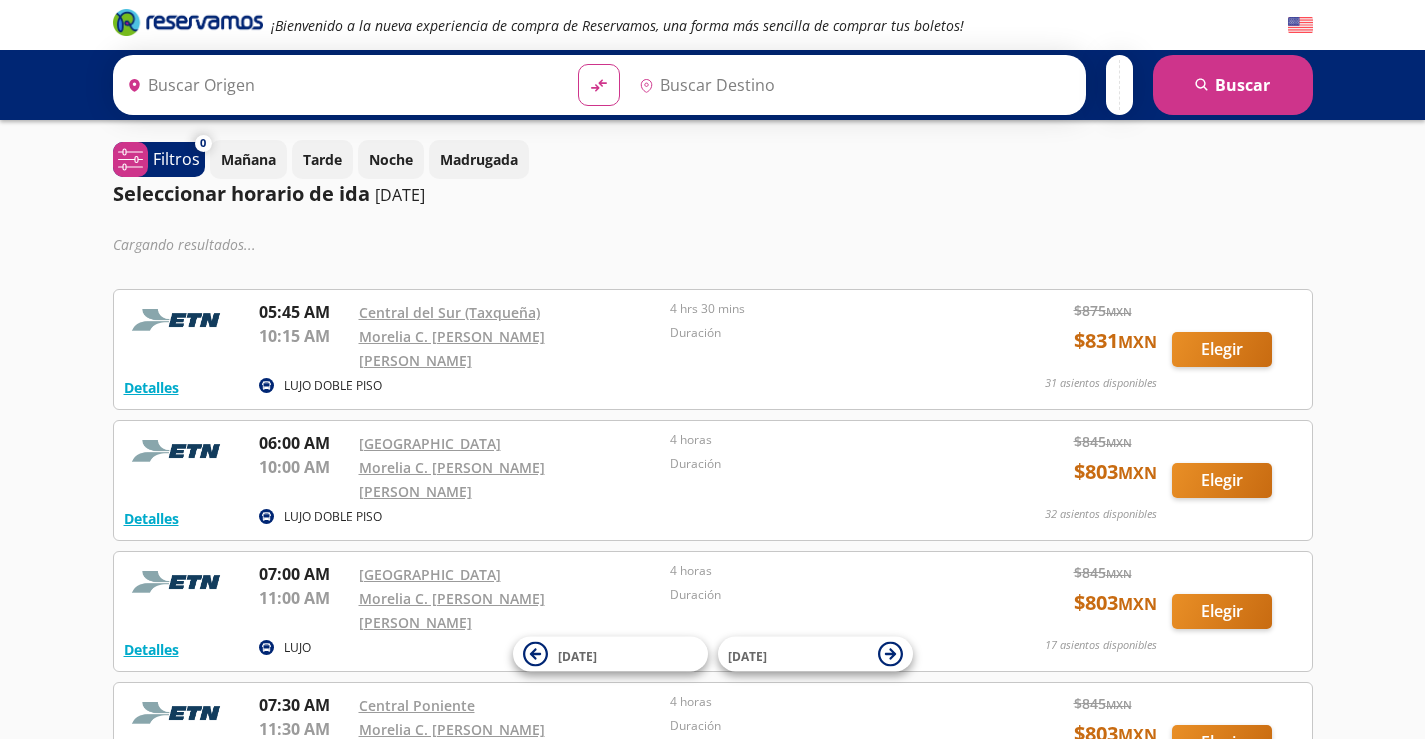 type on "[GEOGRAPHIC_DATA], [GEOGRAPHIC_DATA]" 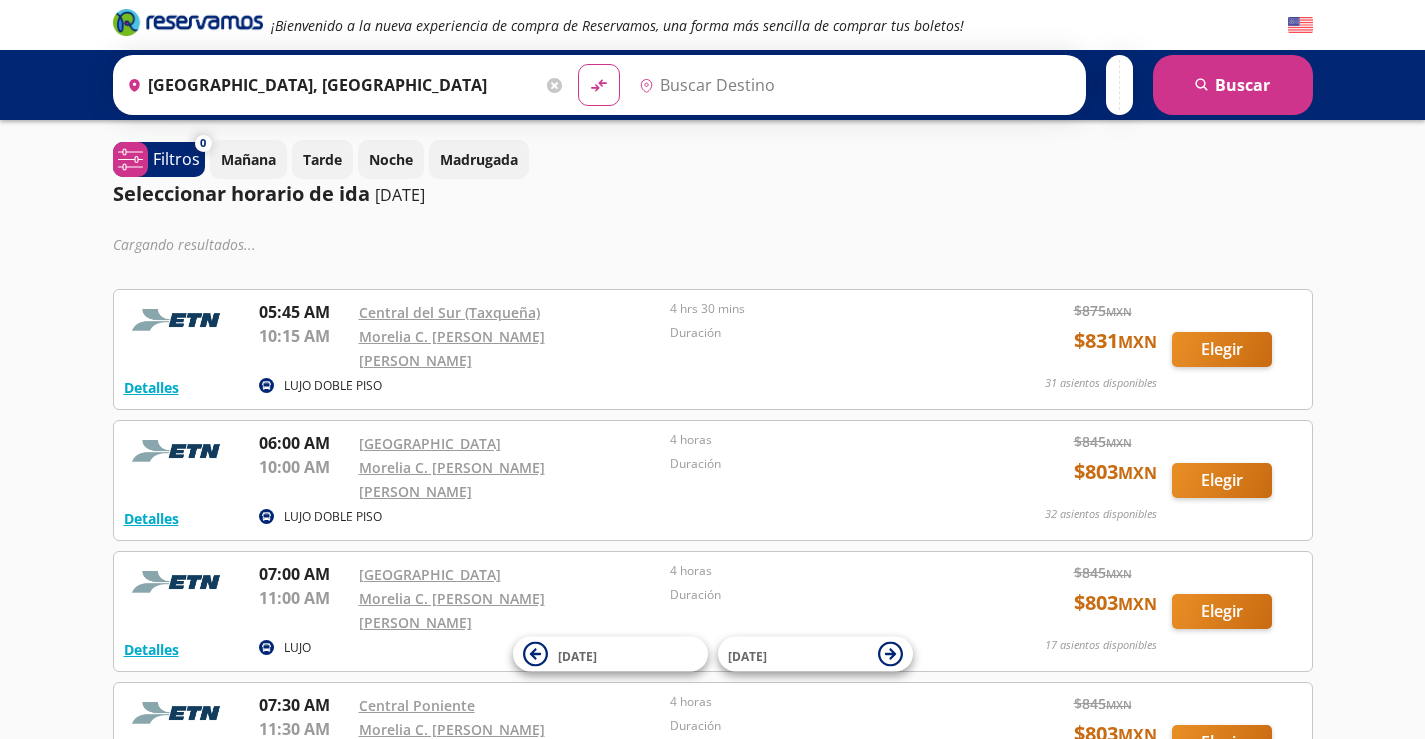 type on "[GEOGRAPHIC_DATA], [GEOGRAPHIC_DATA]" 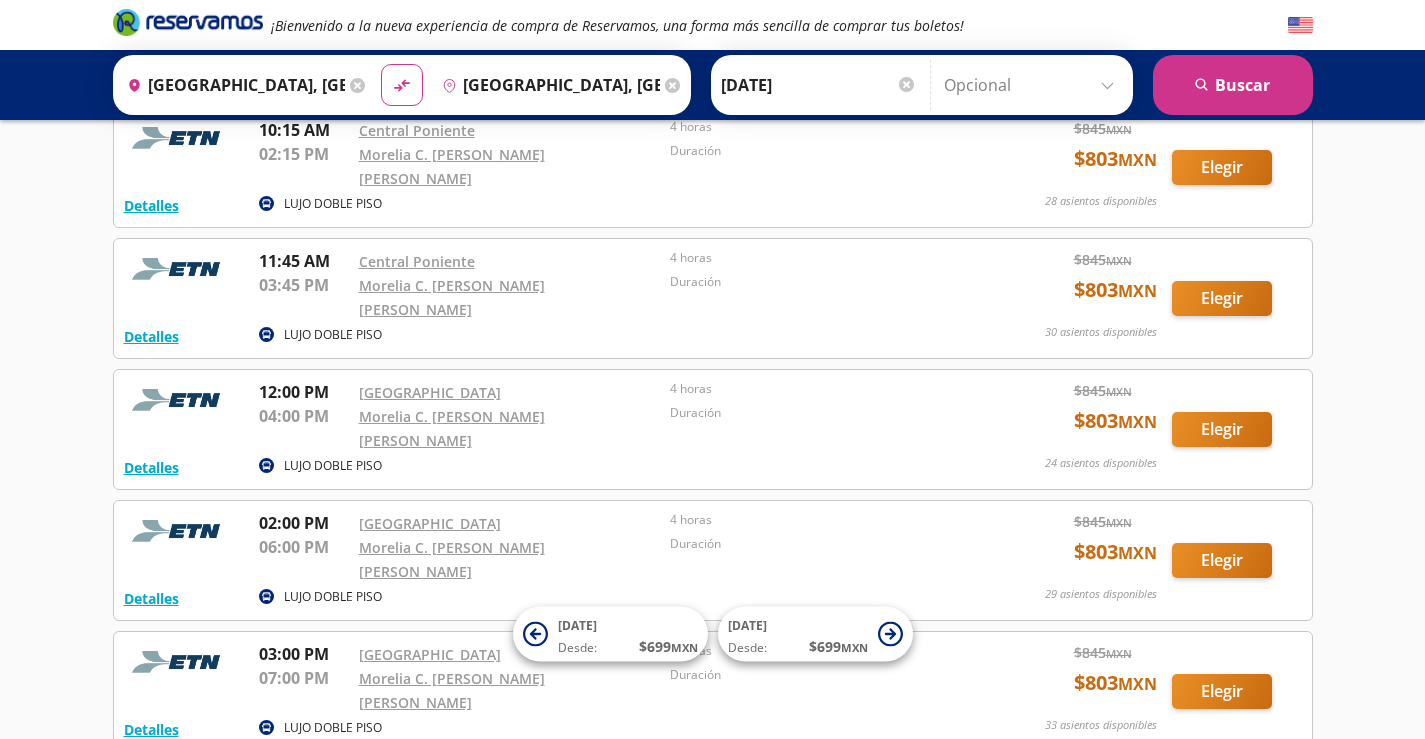 scroll, scrollTop: 1139, scrollLeft: 0, axis: vertical 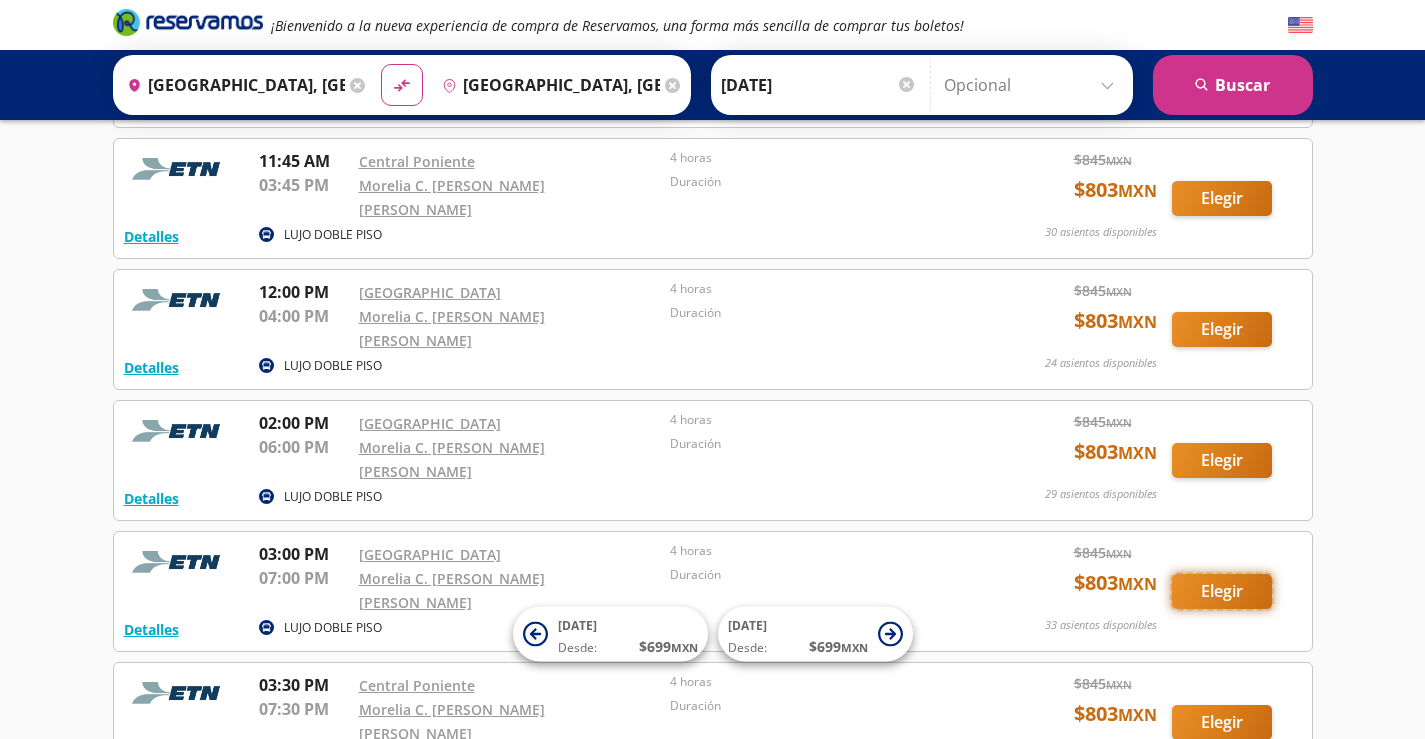 click on "Elegir" at bounding box center [1222, 591] 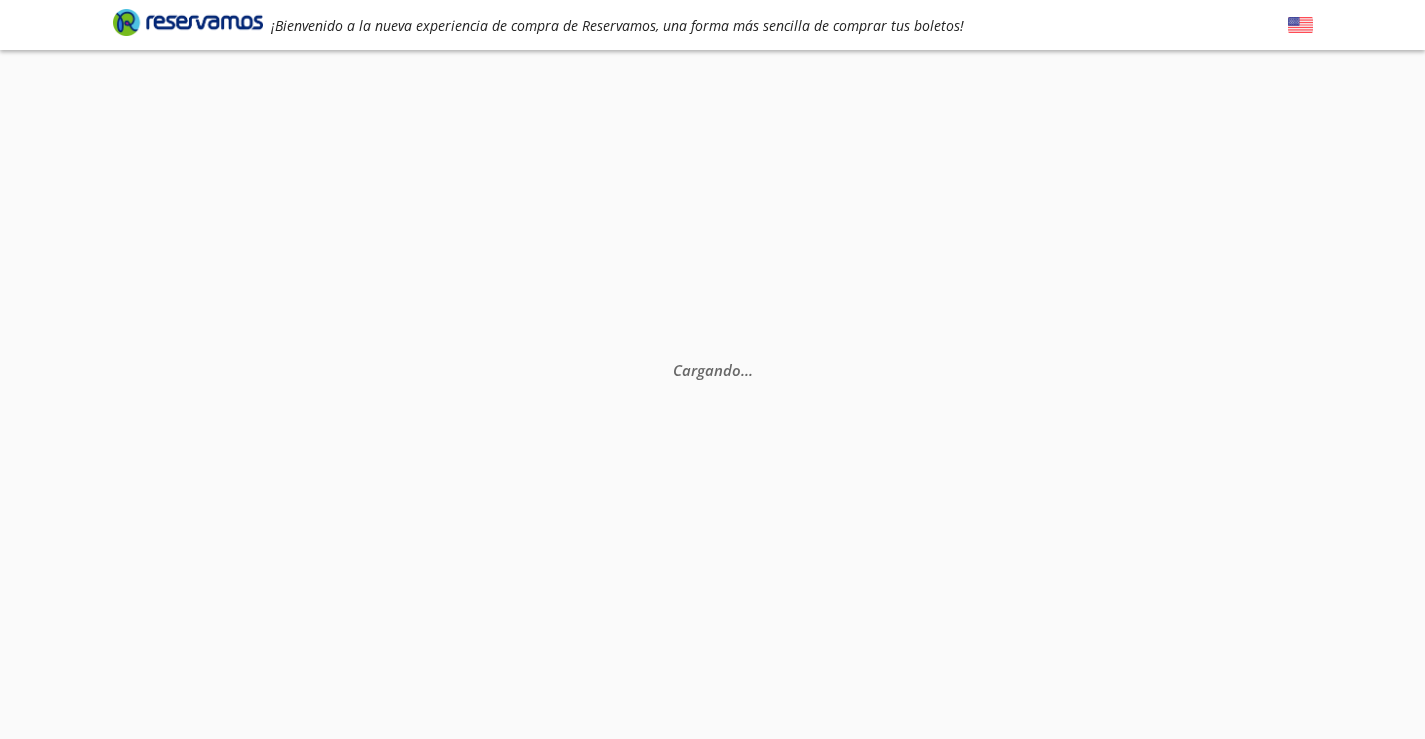 scroll, scrollTop: 0, scrollLeft: 0, axis: both 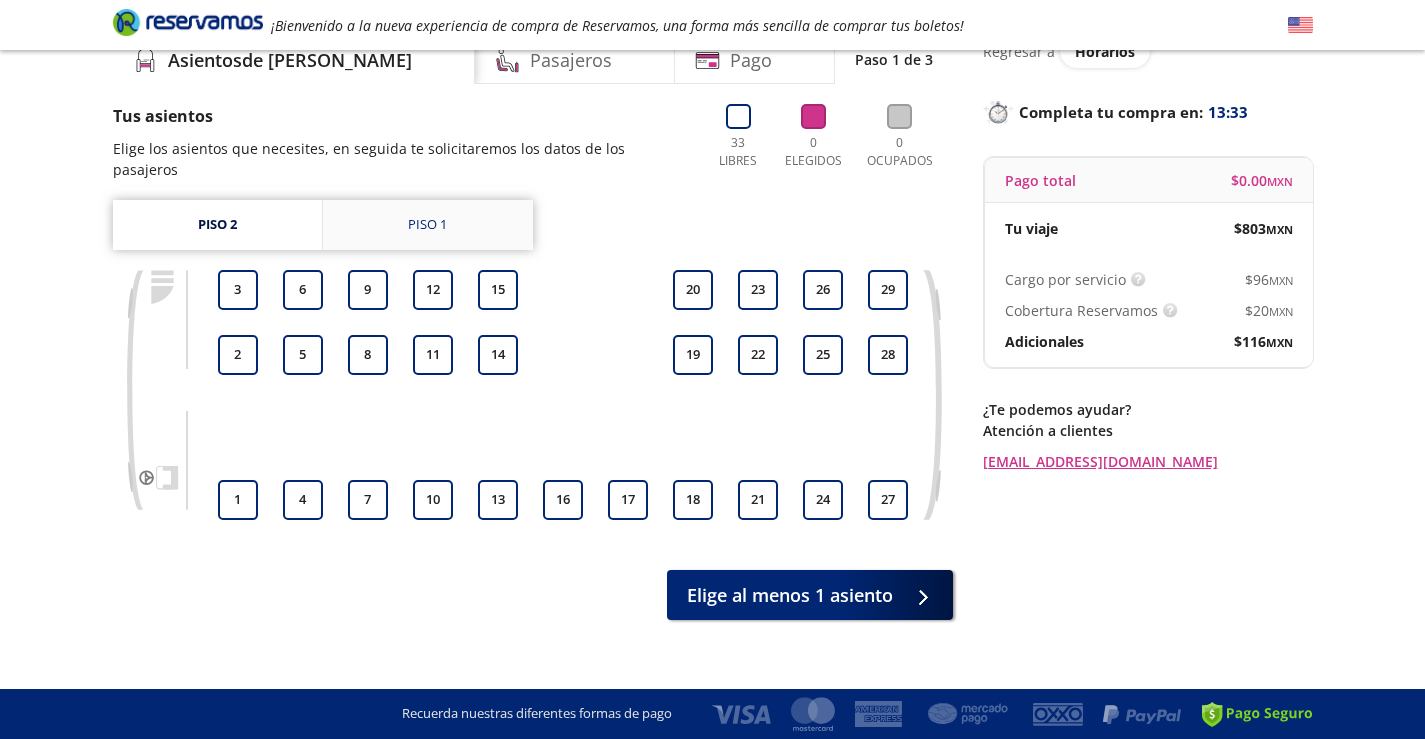 click on "Piso 1" at bounding box center (427, 225) 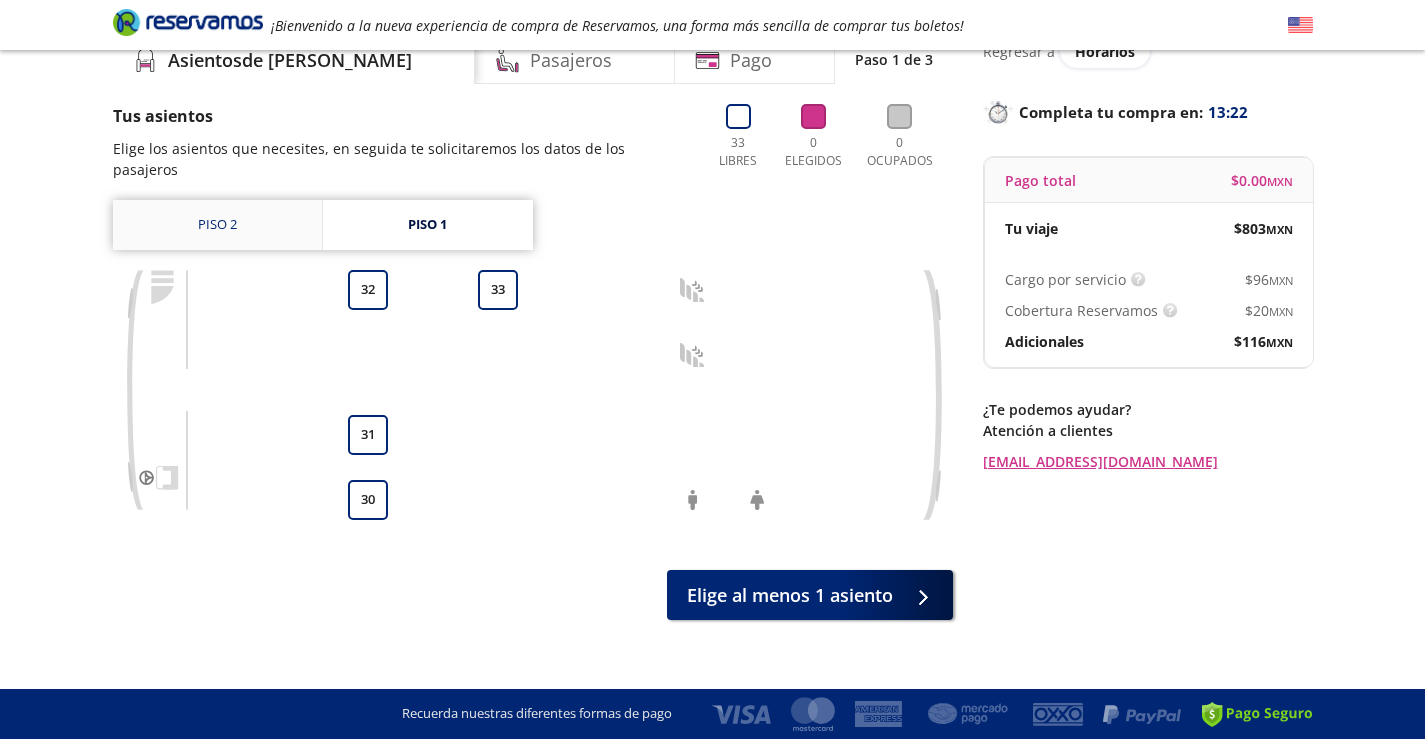 click on "Piso 2" at bounding box center (217, 225) 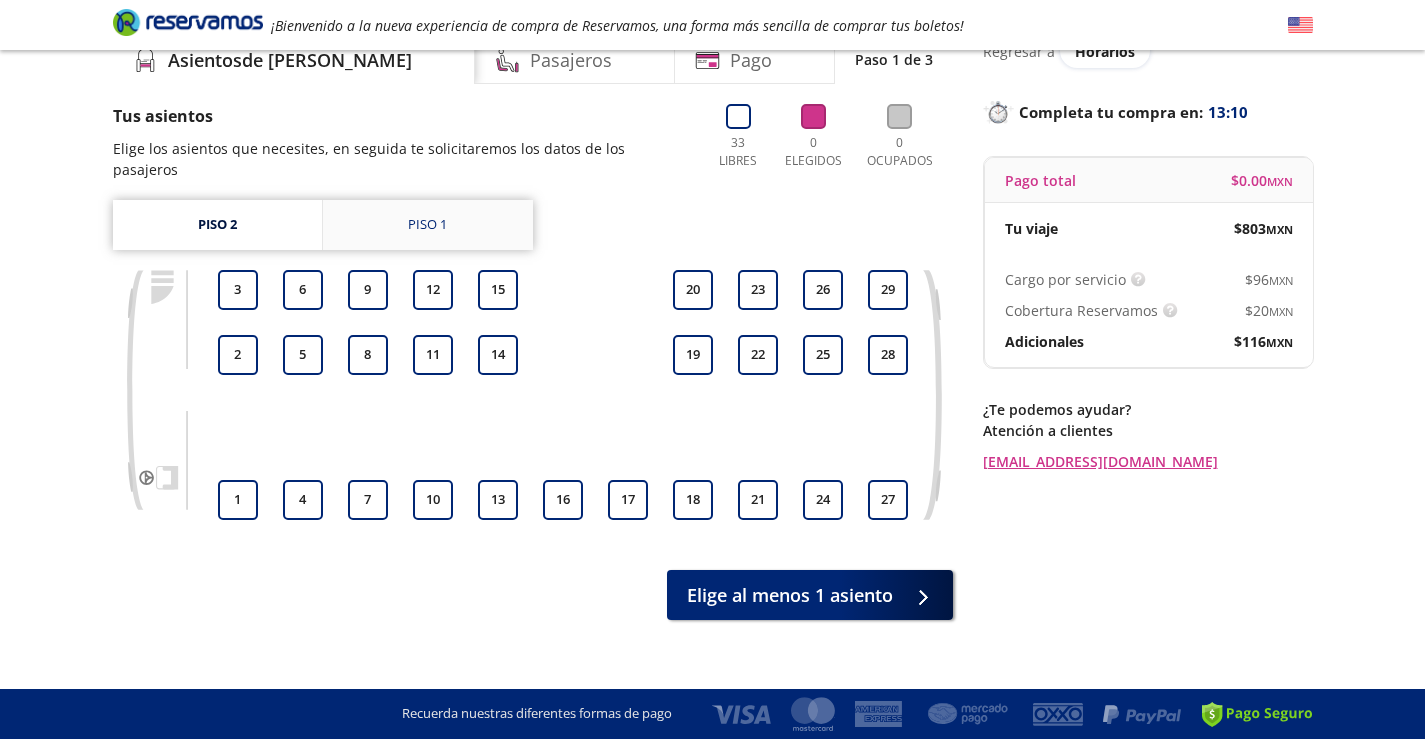 click on "Piso 1" at bounding box center (427, 225) 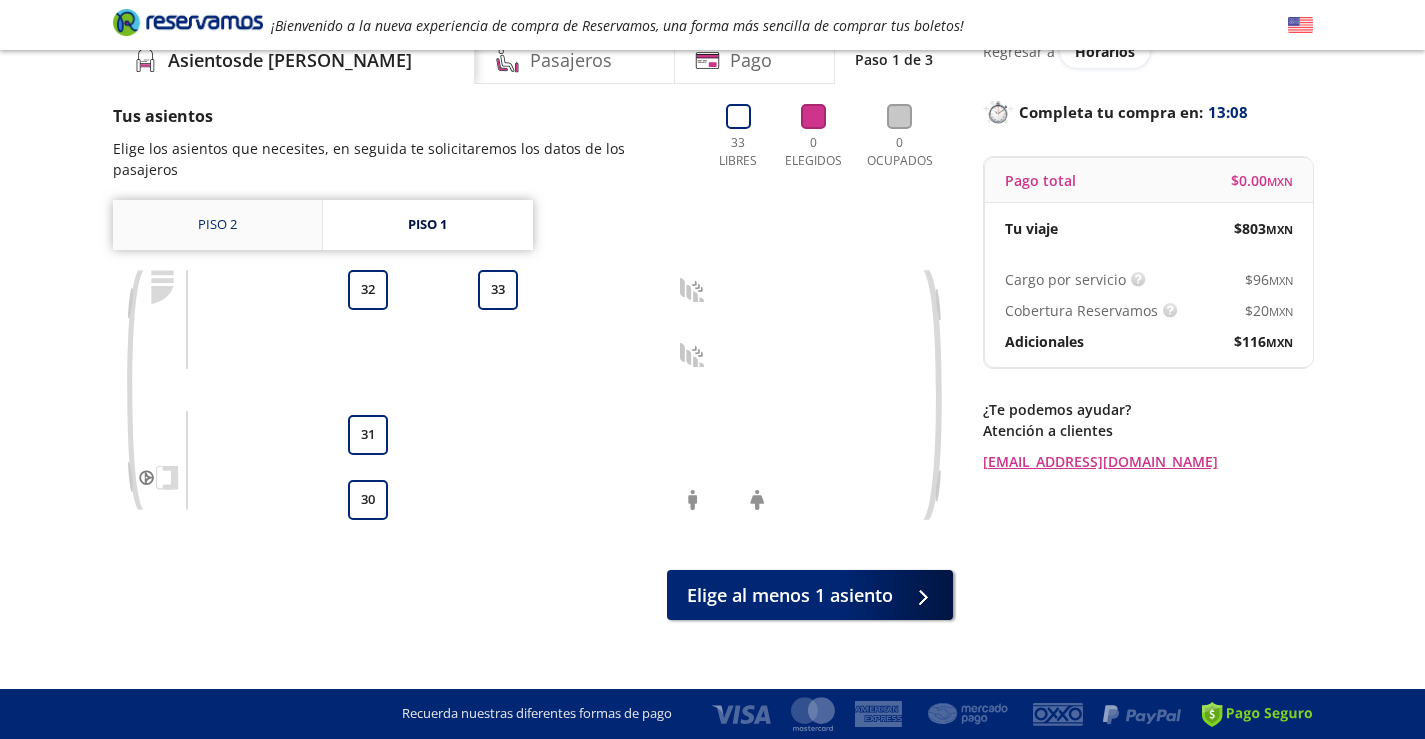 click on "Piso 2" at bounding box center (217, 225) 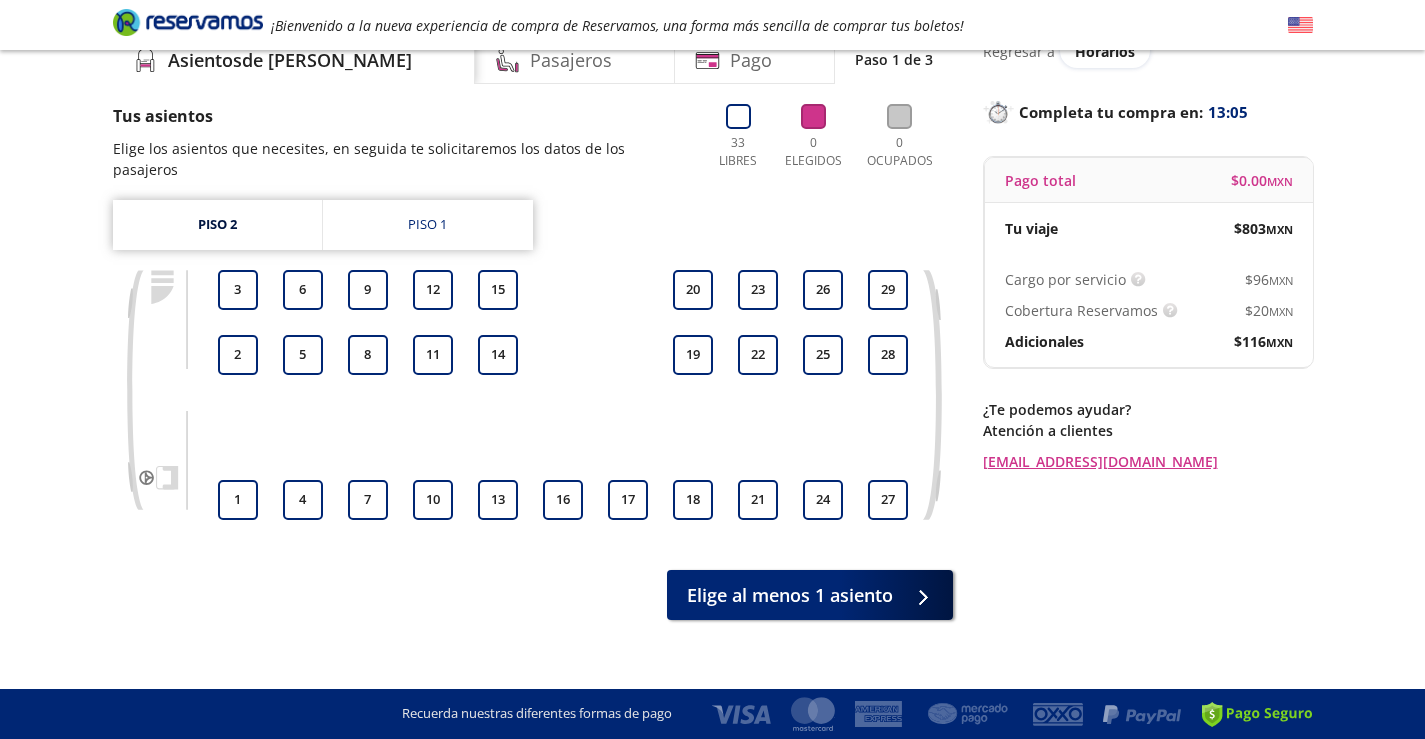 scroll, scrollTop: 0, scrollLeft: 0, axis: both 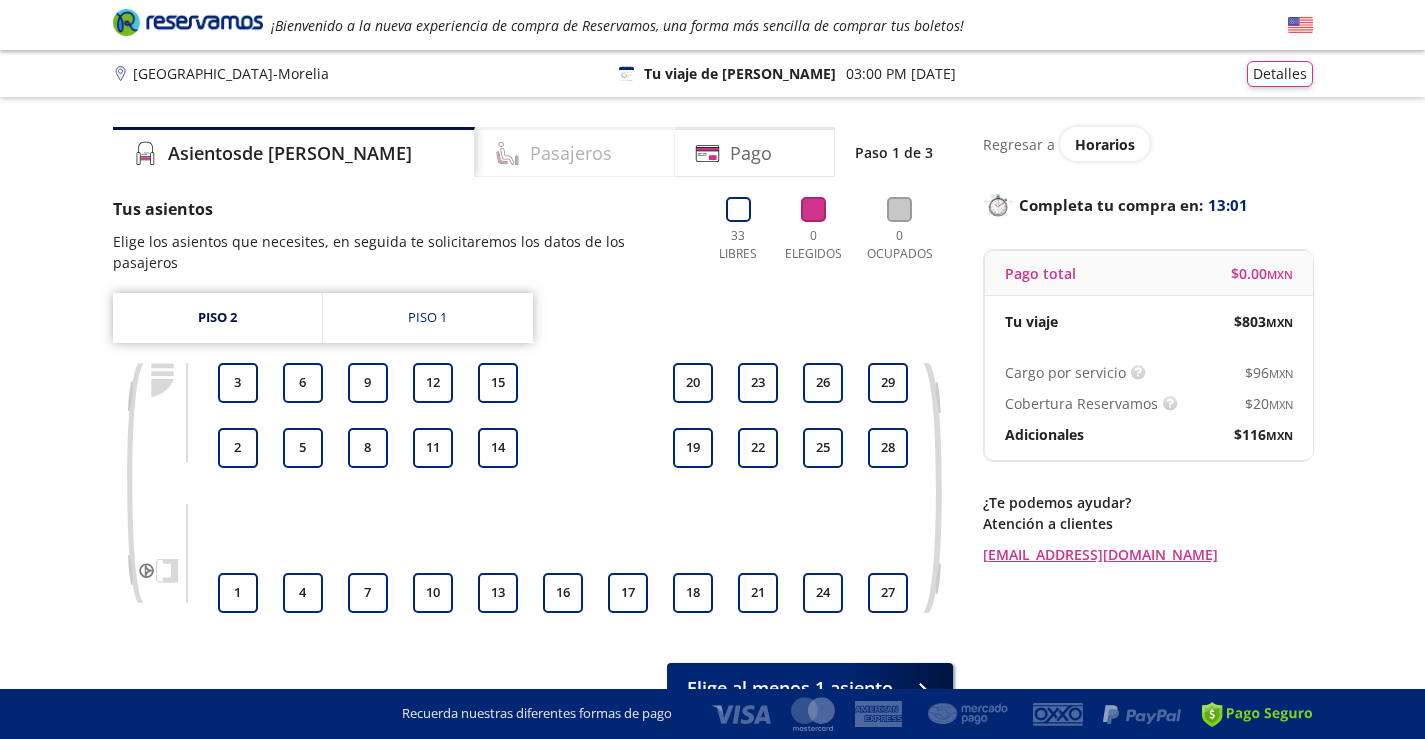 click on "Pasajeros" at bounding box center [571, 153] 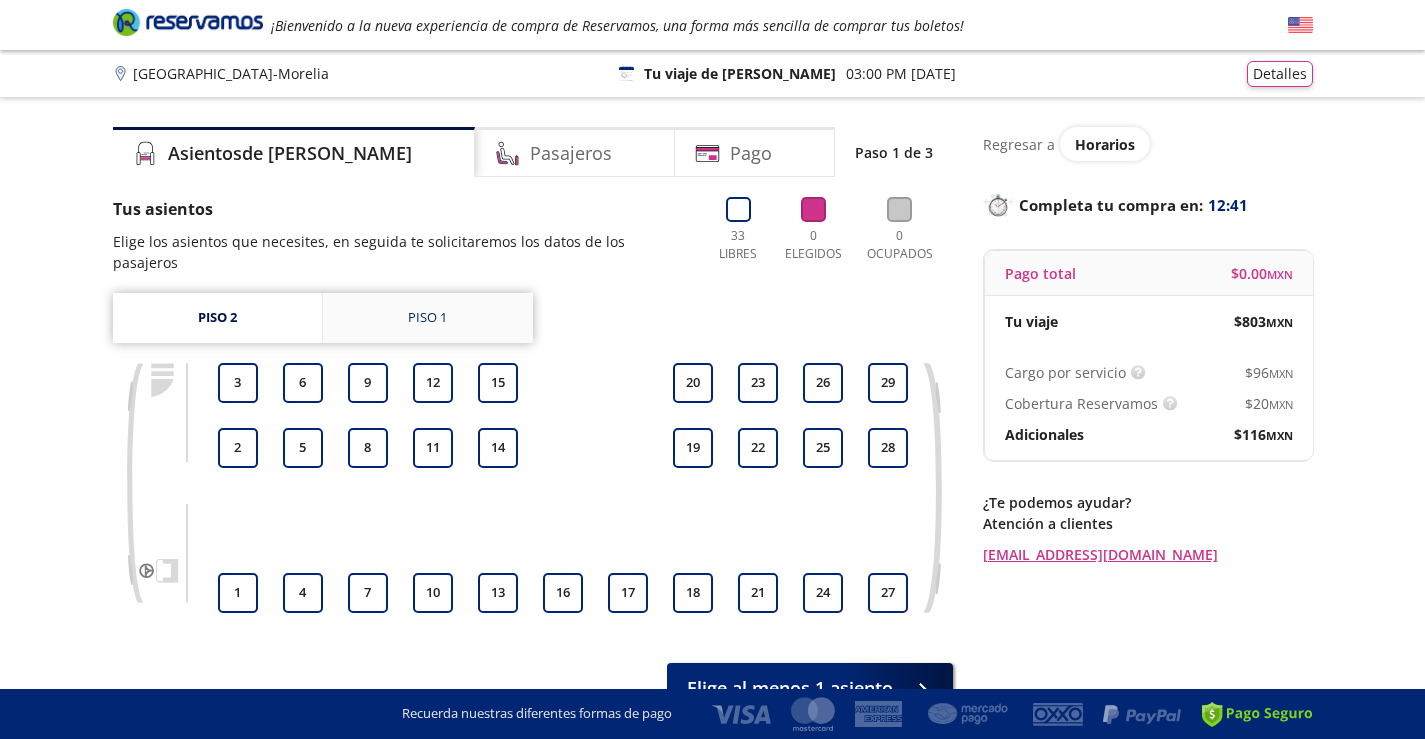 click on "Piso 1" at bounding box center (427, 318) 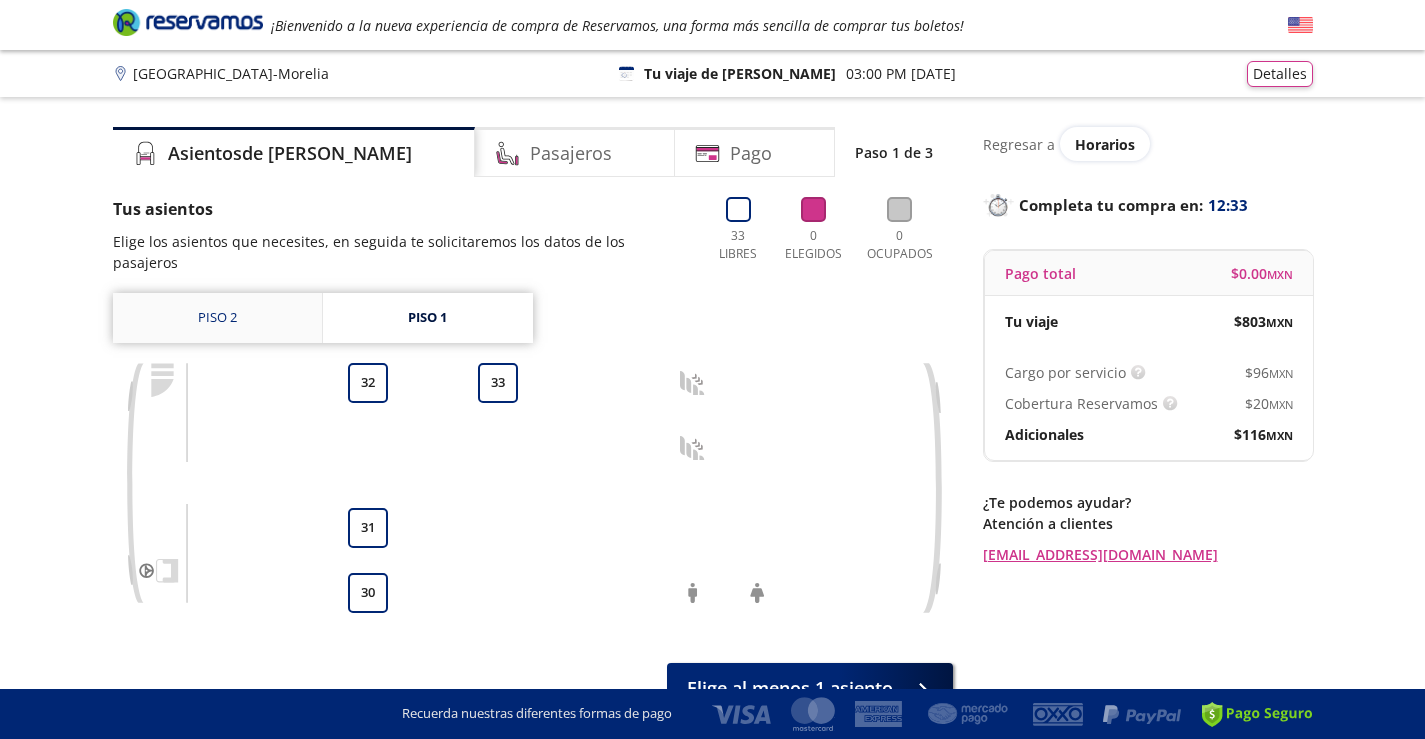 click on "Piso 2" at bounding box center (217, 318) 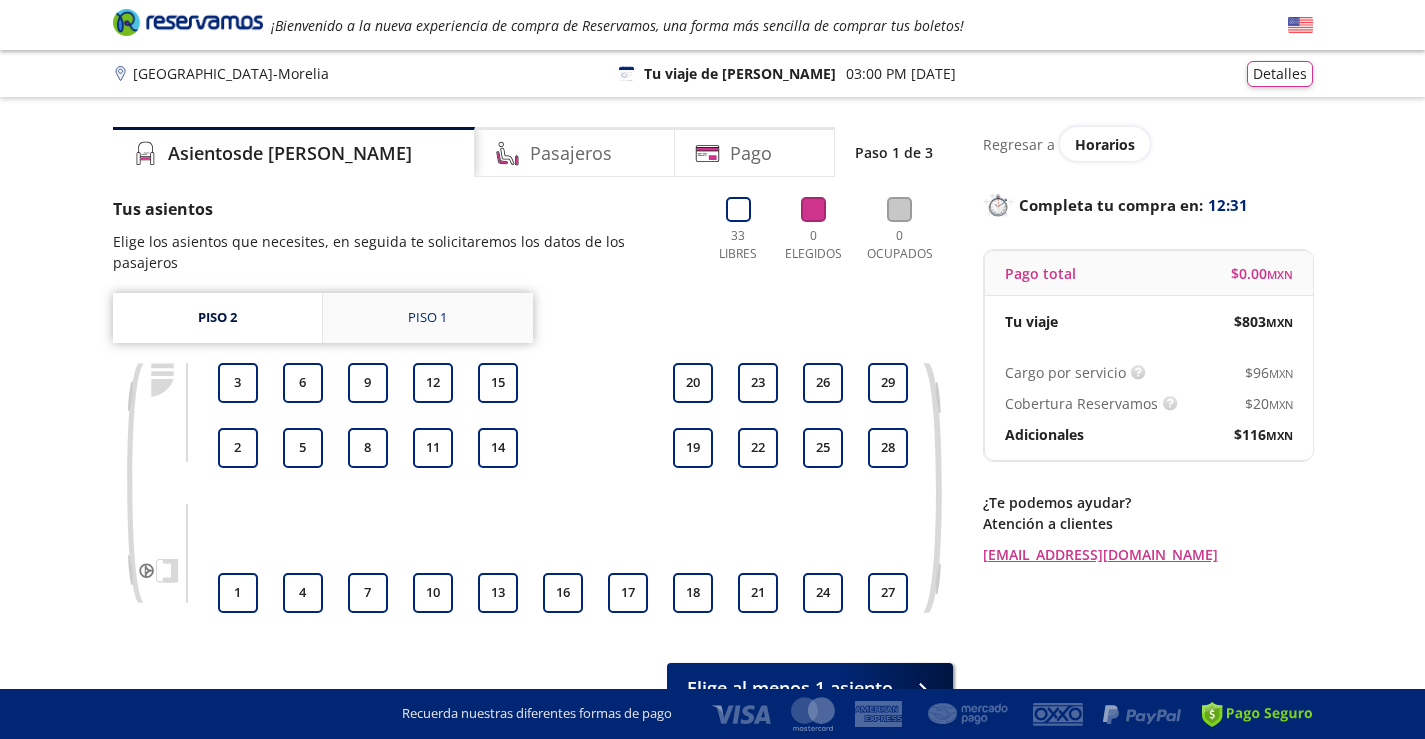 click on "Piso 1" at bounding box center [428, 318] 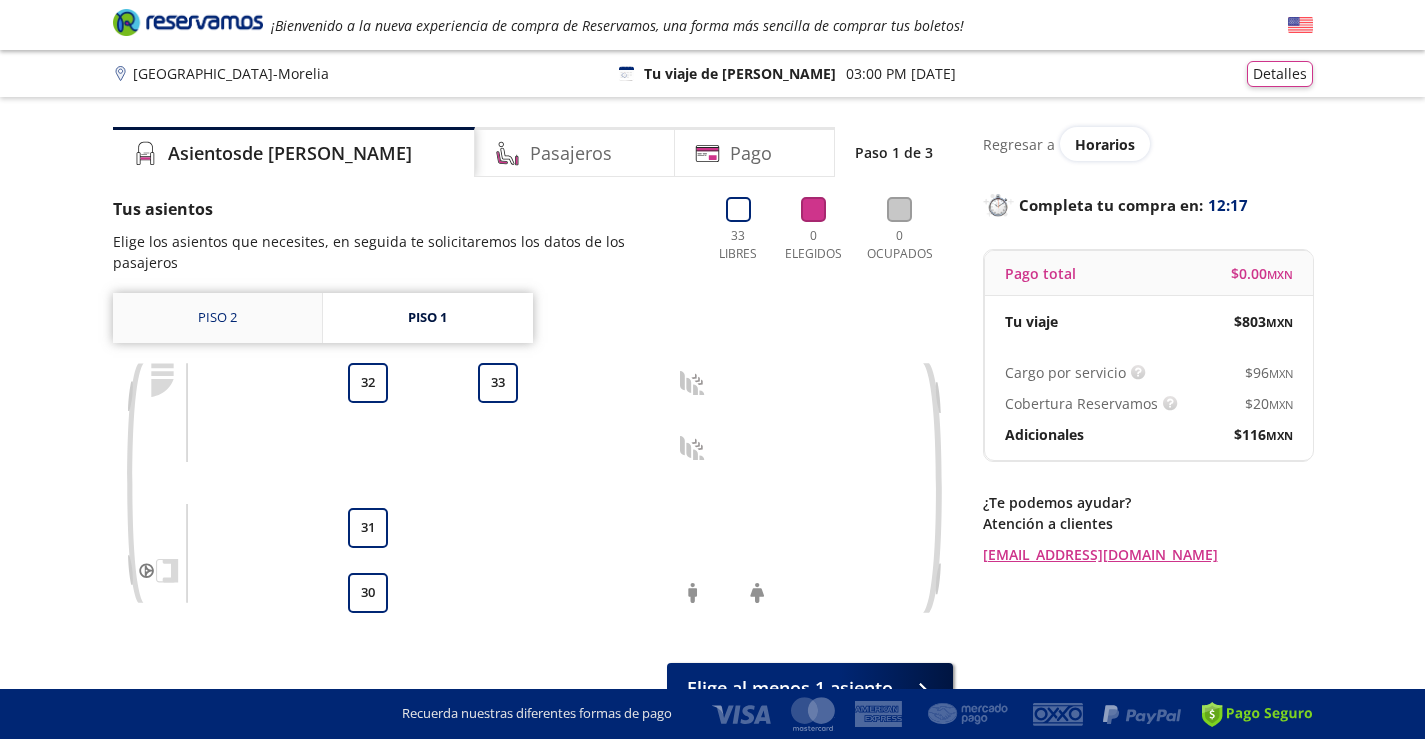 click on "Piso 2" at bounding box center [217, 318] 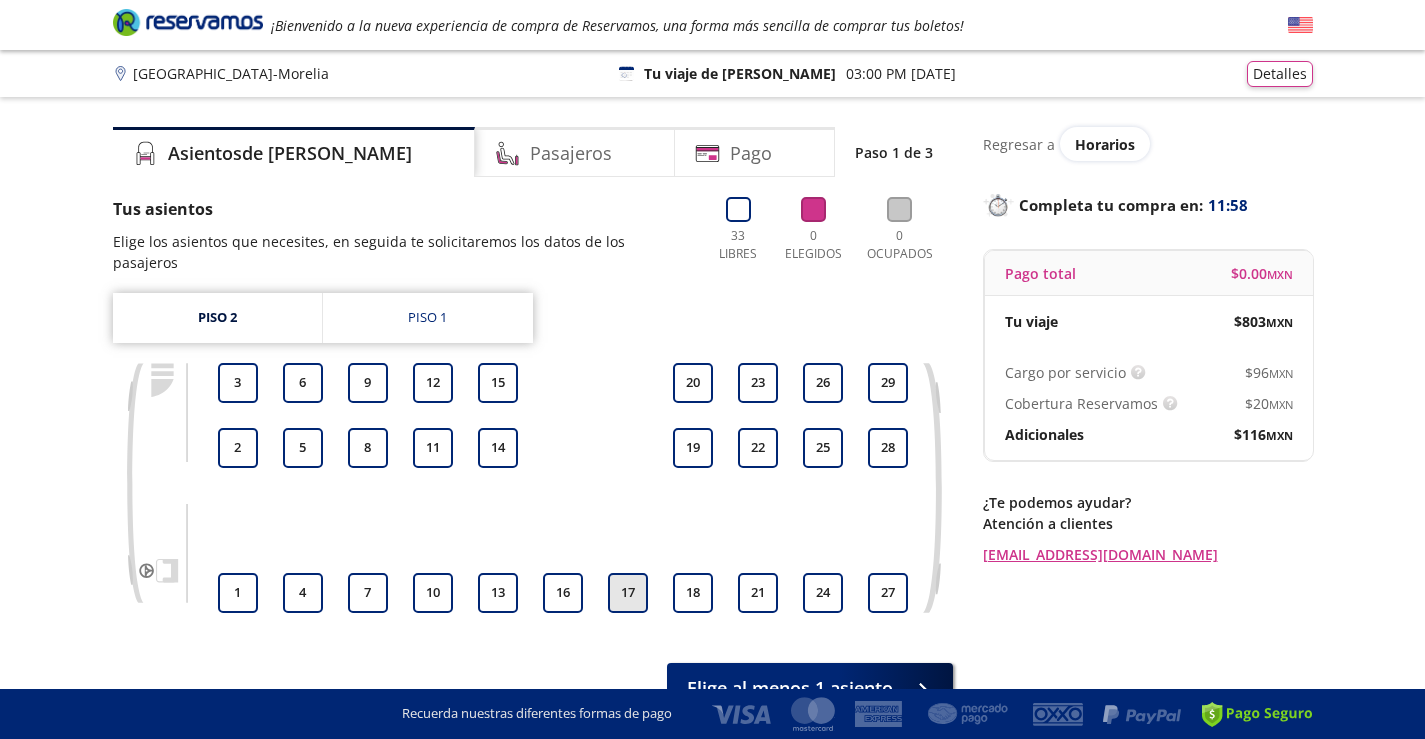 click on "17" at bounding box center (628, 593) 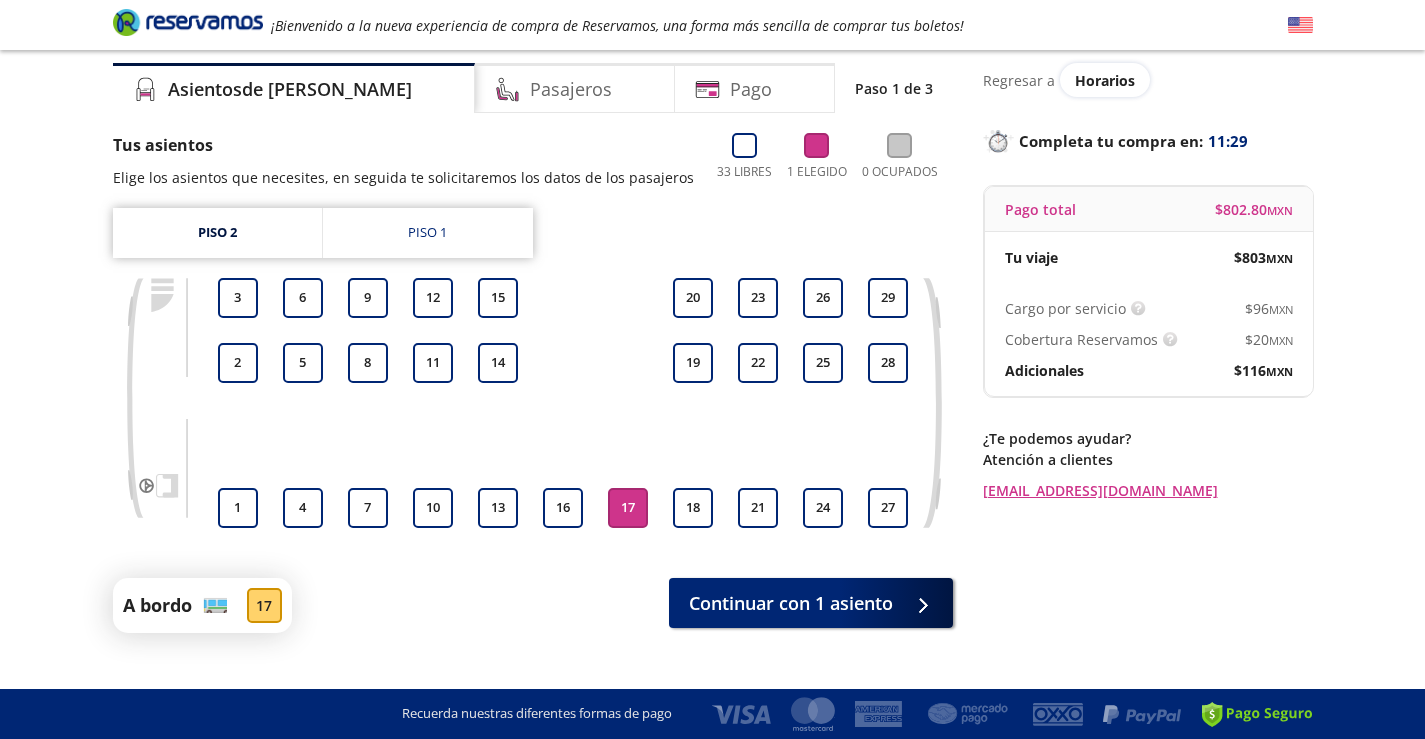 scroll, scrollTop: 98, scrollLeft: 0, axis: vertical 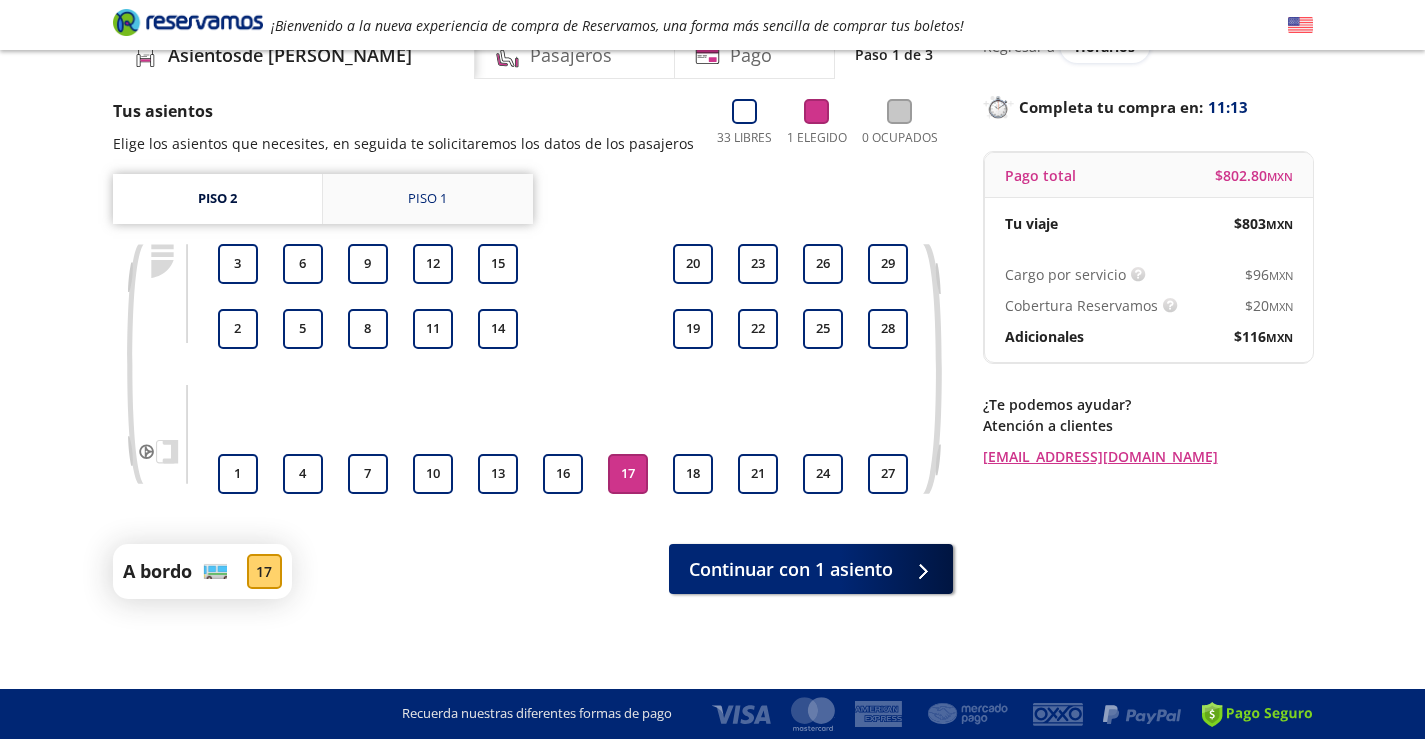 click on "Piso 1" at bounding box center [428, 199] 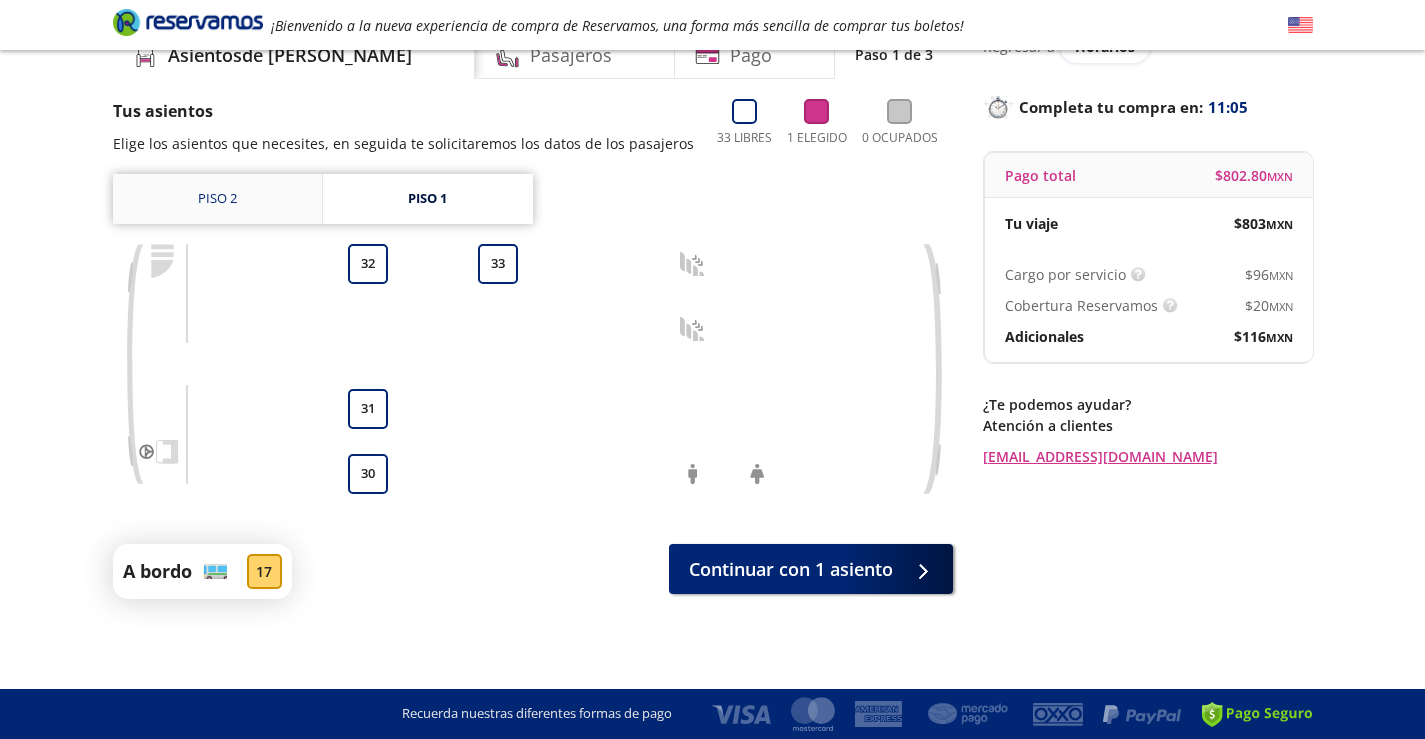 click on "Piso 2" at bounding box center (217, 199) 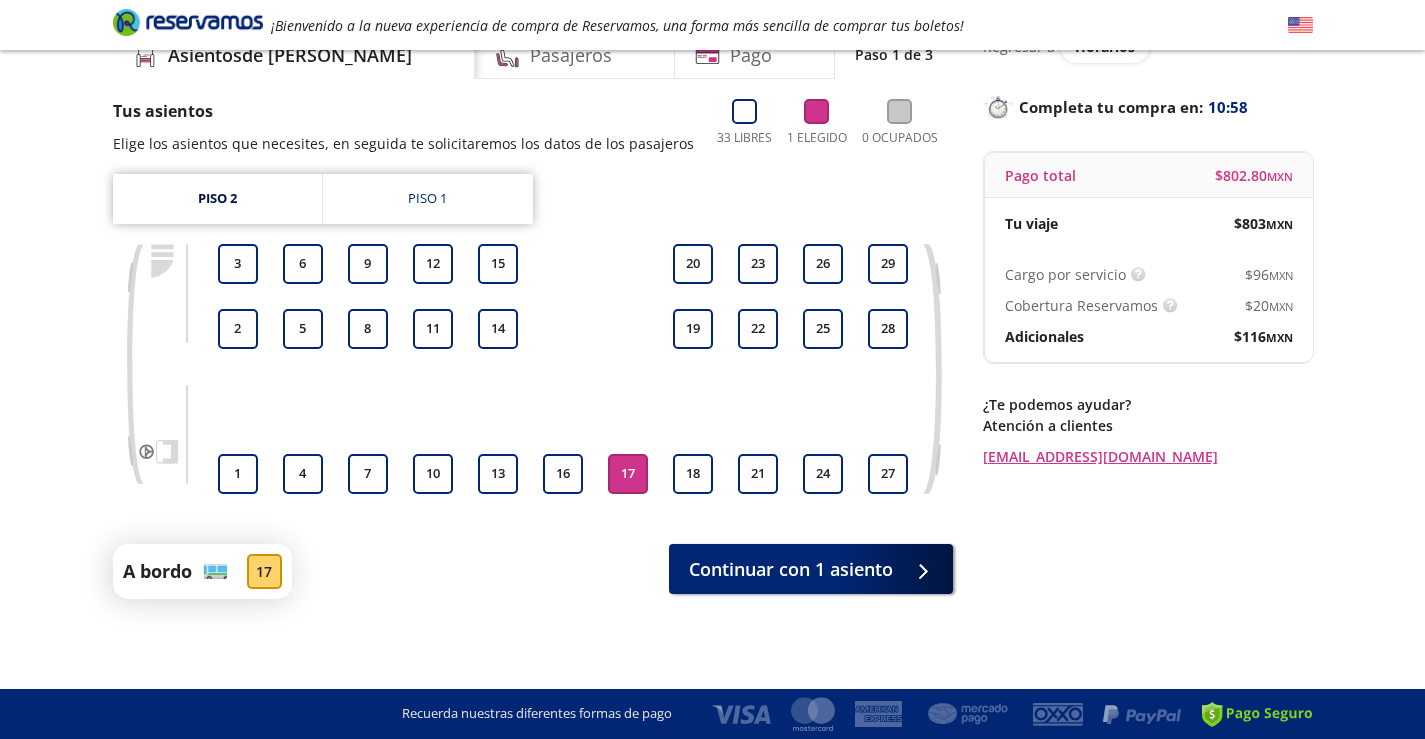 click on "17" at bounding box center [264, 571] 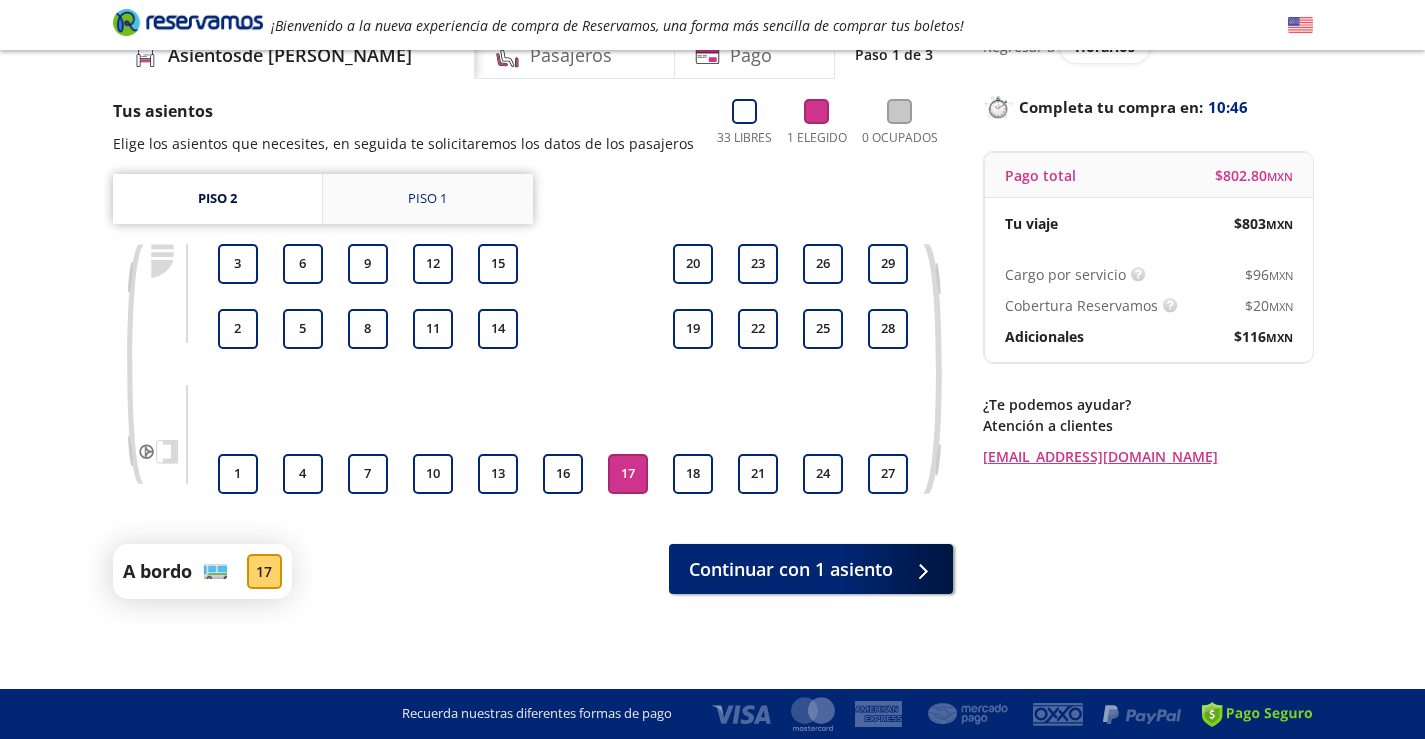 click on "Piso 1" at bounding box center [427, 199] 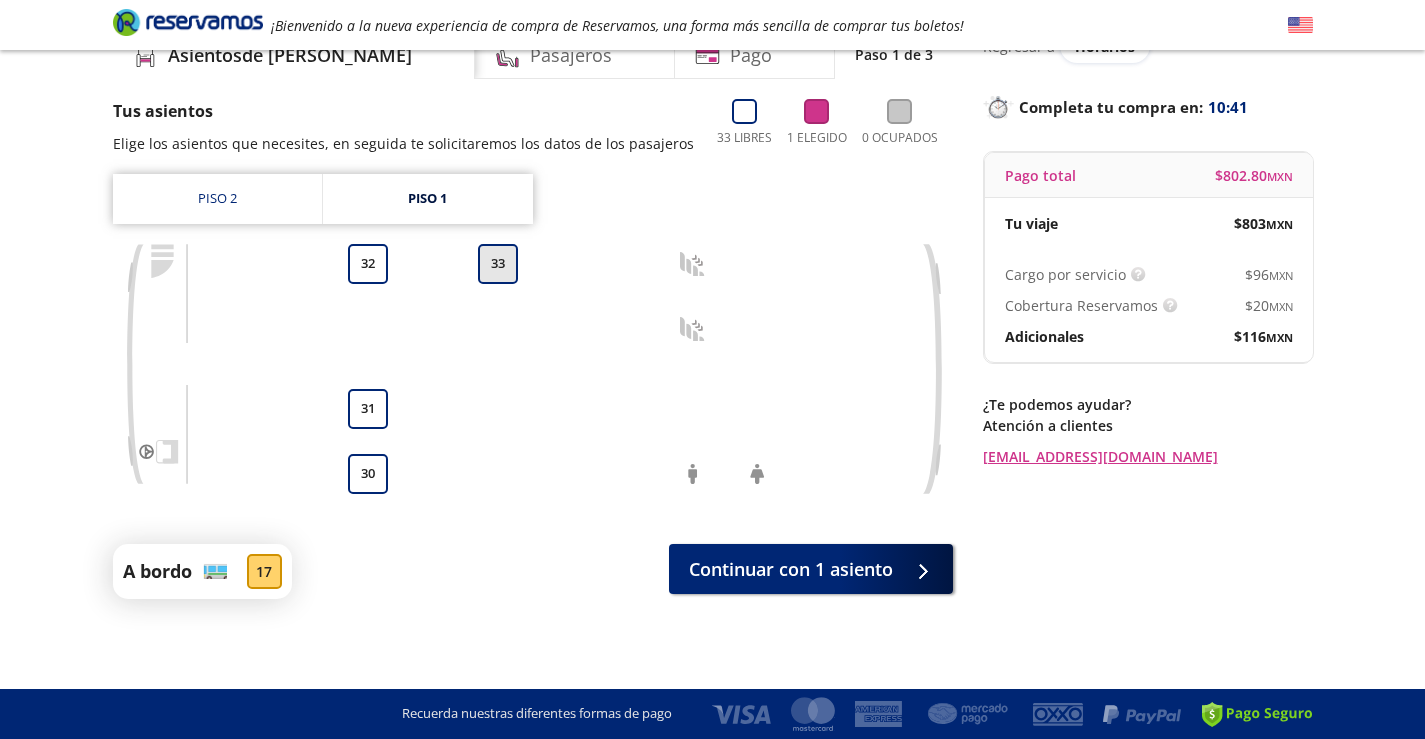 click on "33" at bounding box center [498, 264] 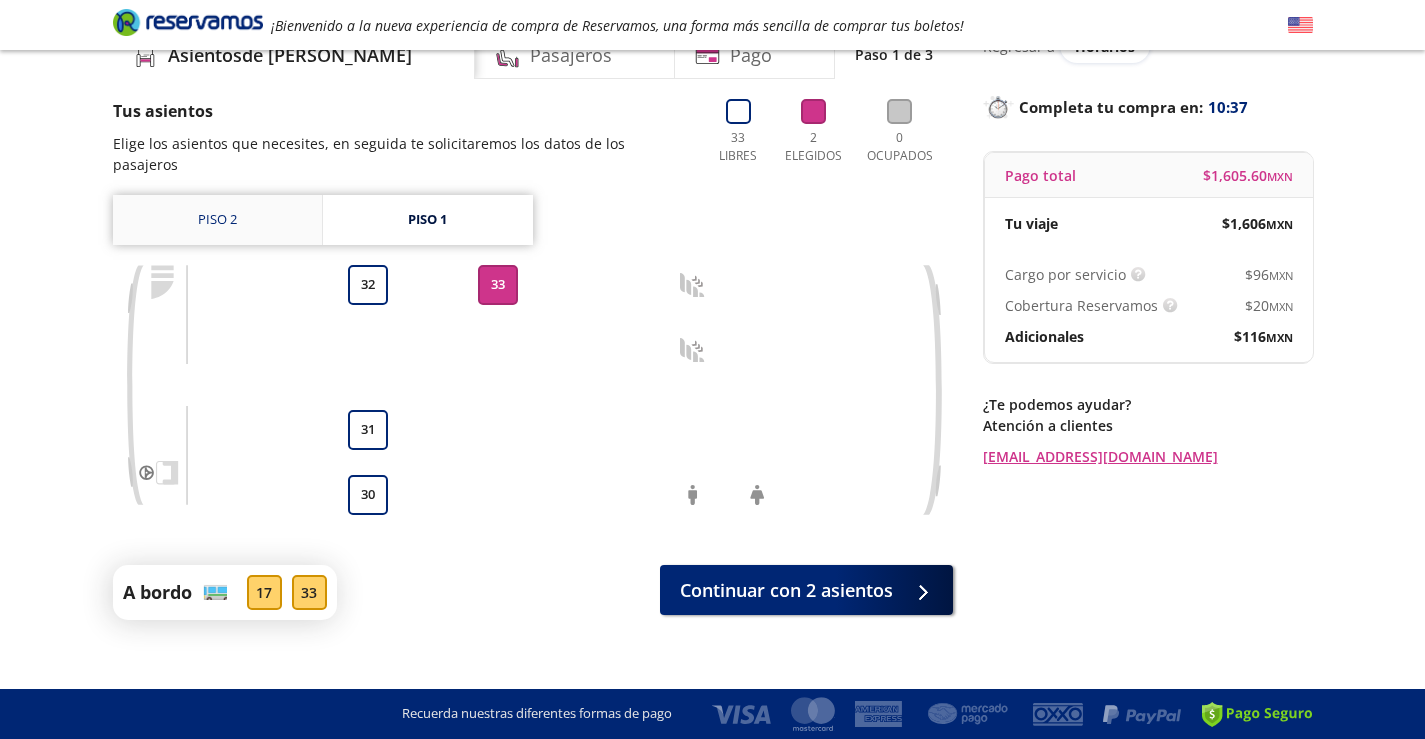 click on "Piso 2" at bounding box center [217, 220] 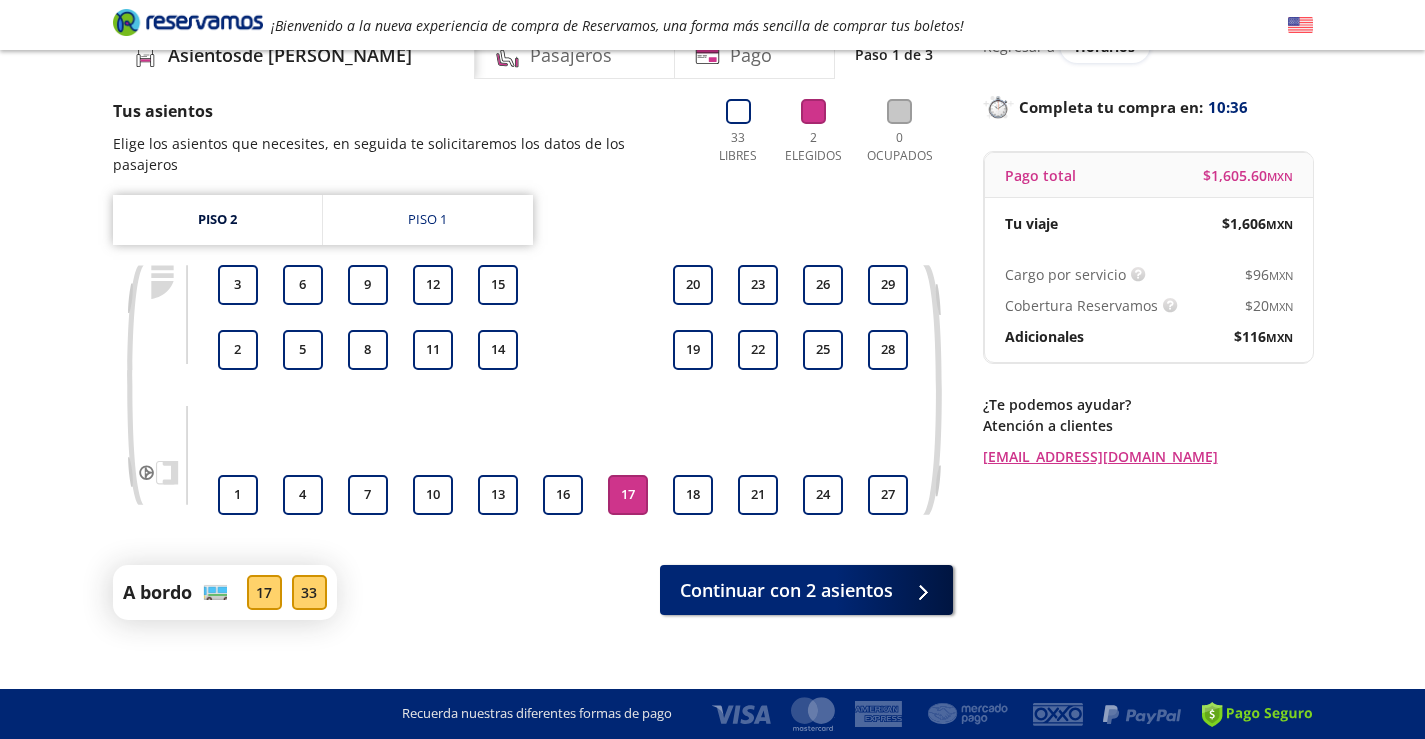 click on "17" at bounding box center (628, 495) 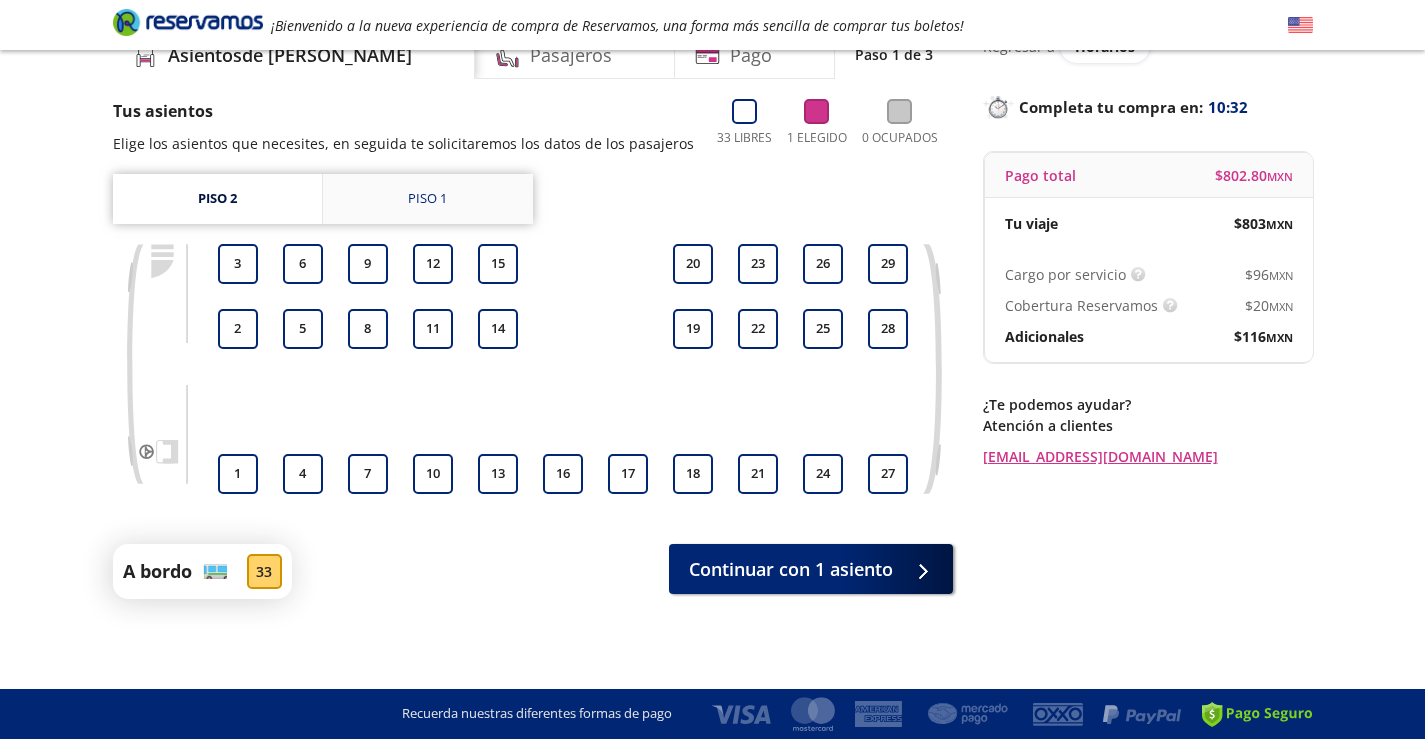 click on "Piso 1" at bounding box center [427, 199] 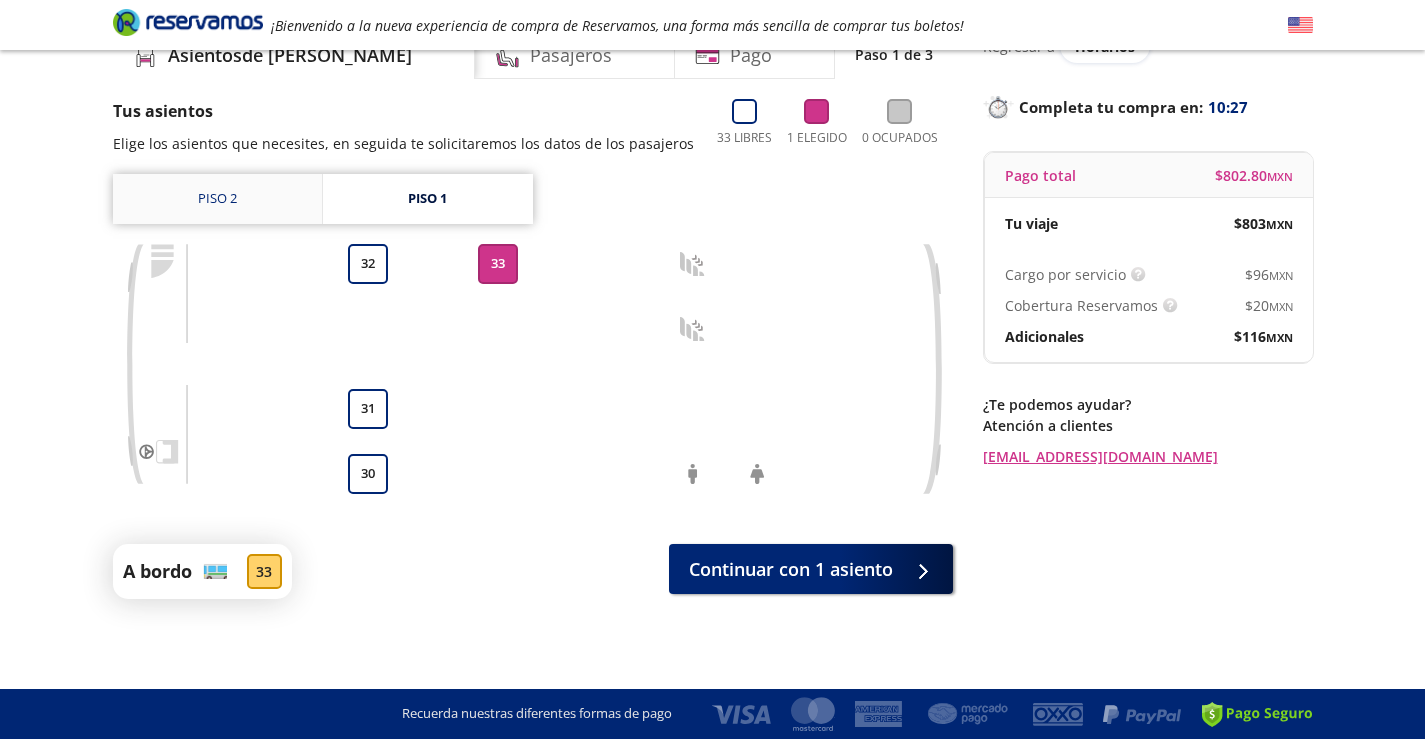 click on "Piso 2" at bounding box center (217, 199) 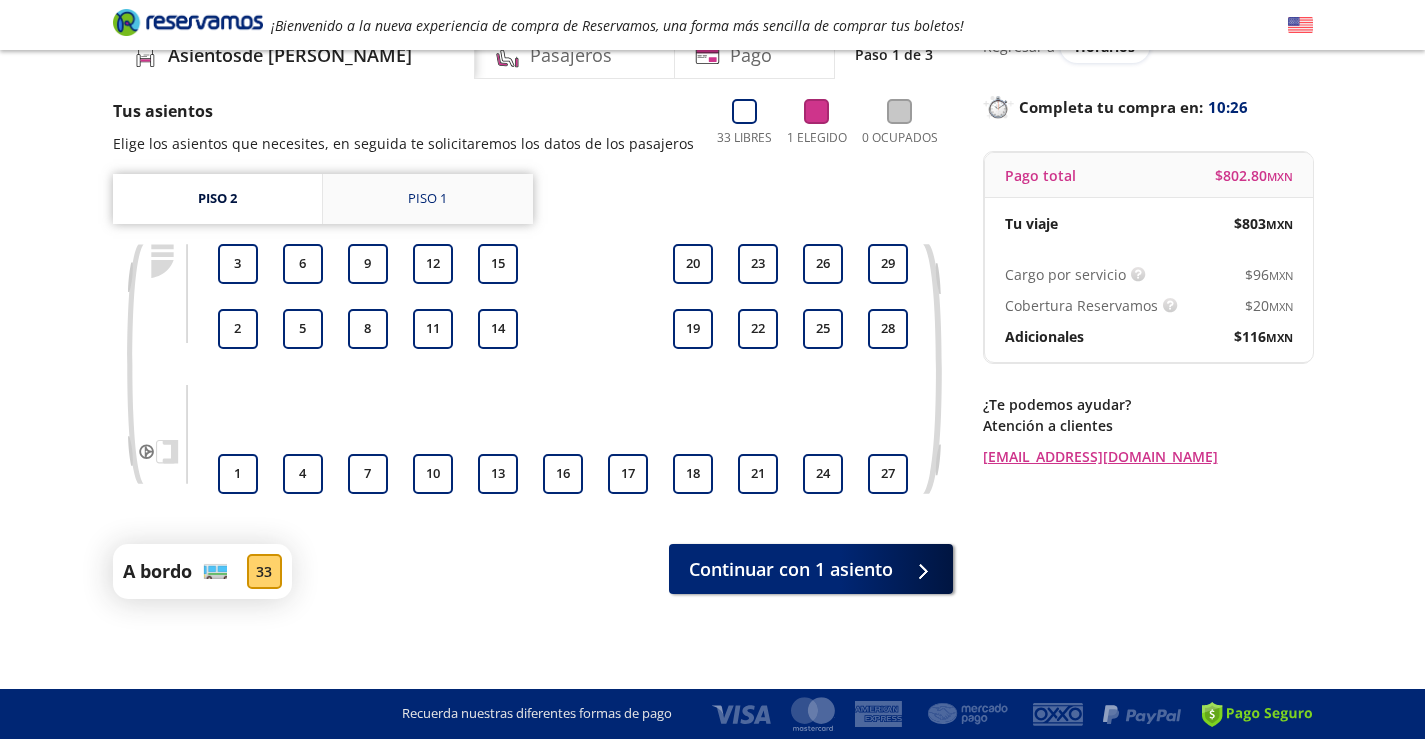 click on "Piso 1" at bounding box center (427, 199) 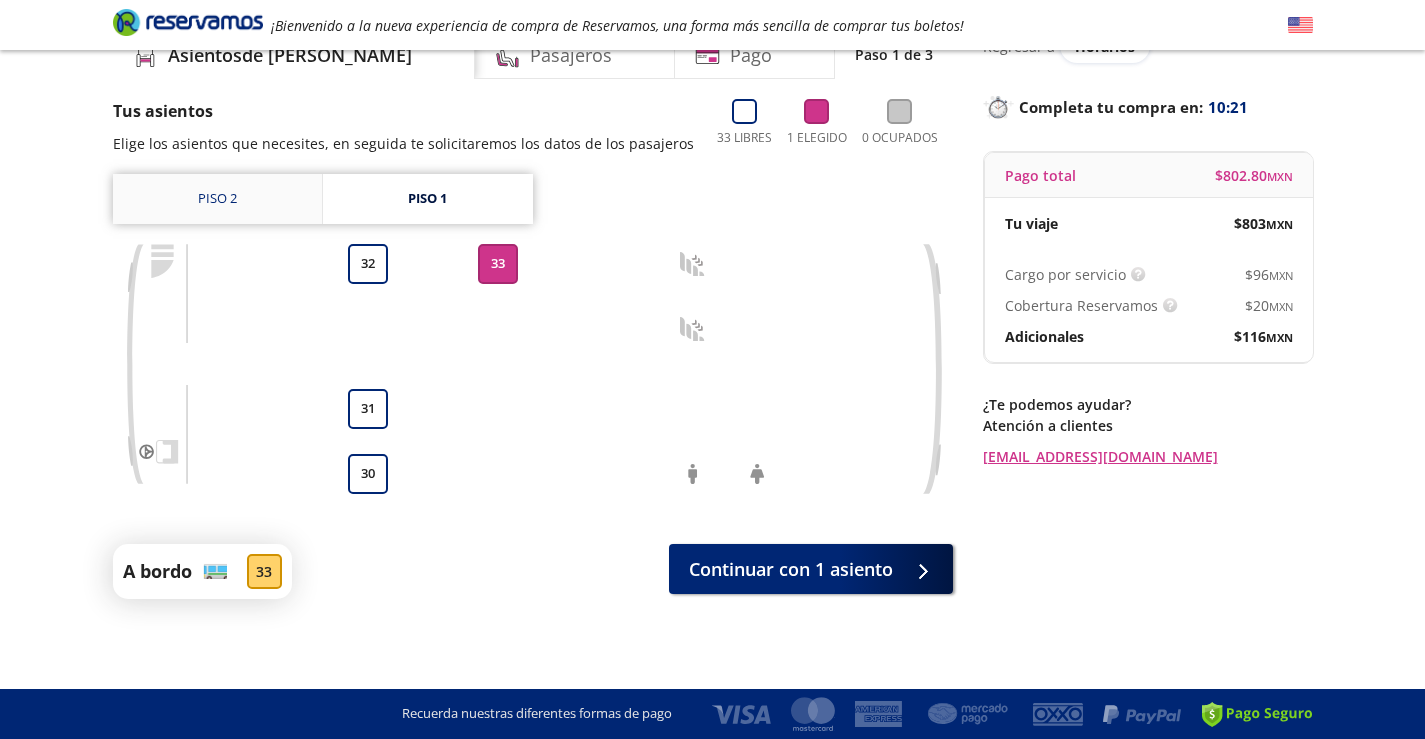 click on "Piso 2" at bounding box center [217, 199] 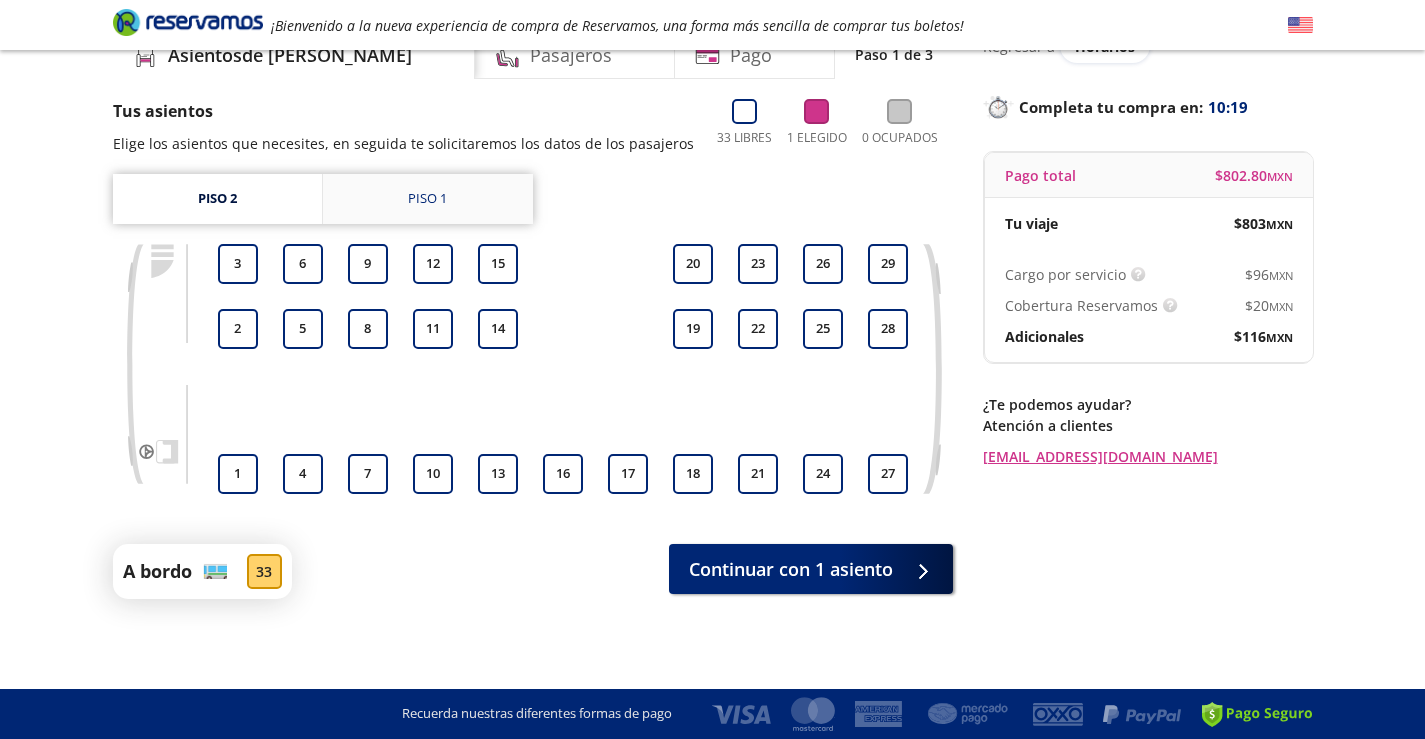 click on "Piso 1" at bounding box center (427, 199) 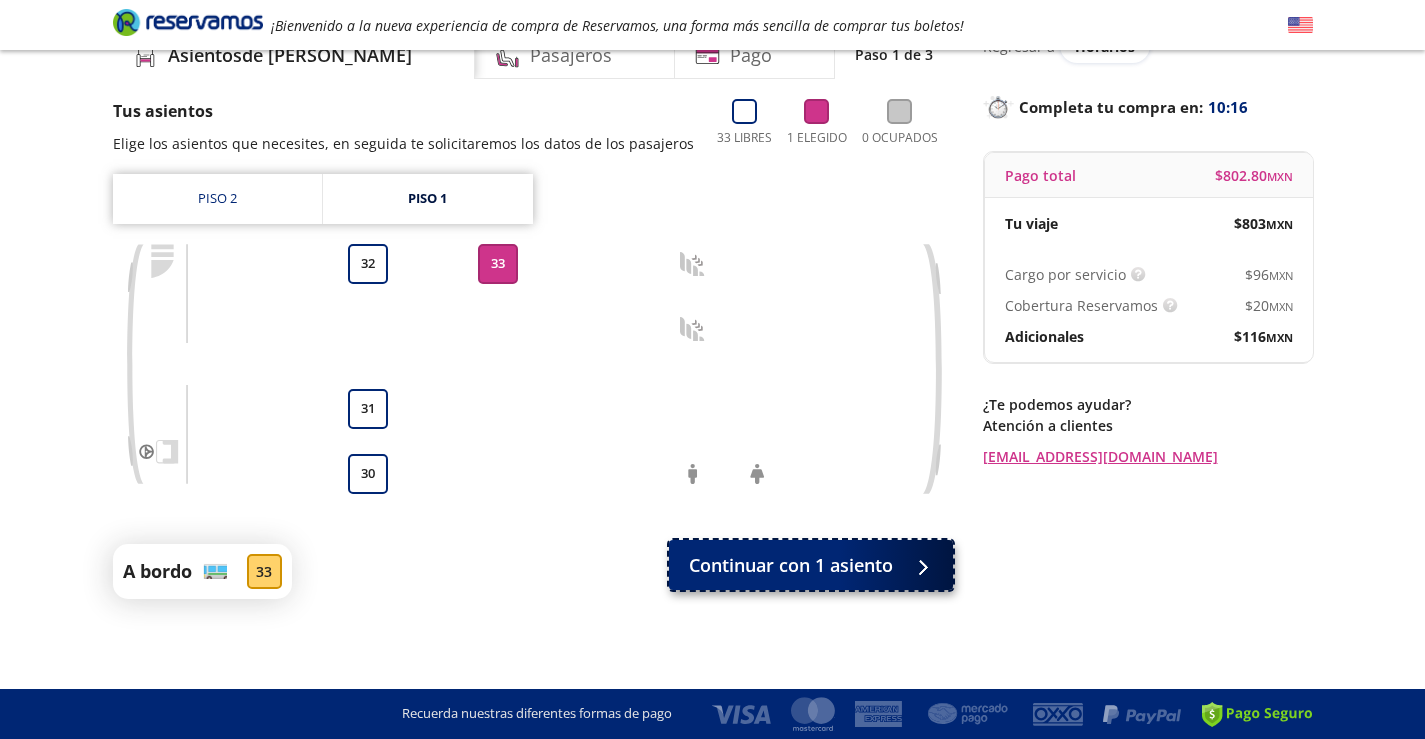 click on "Continuar con 1 asiento" at bounding box center [791, 565] 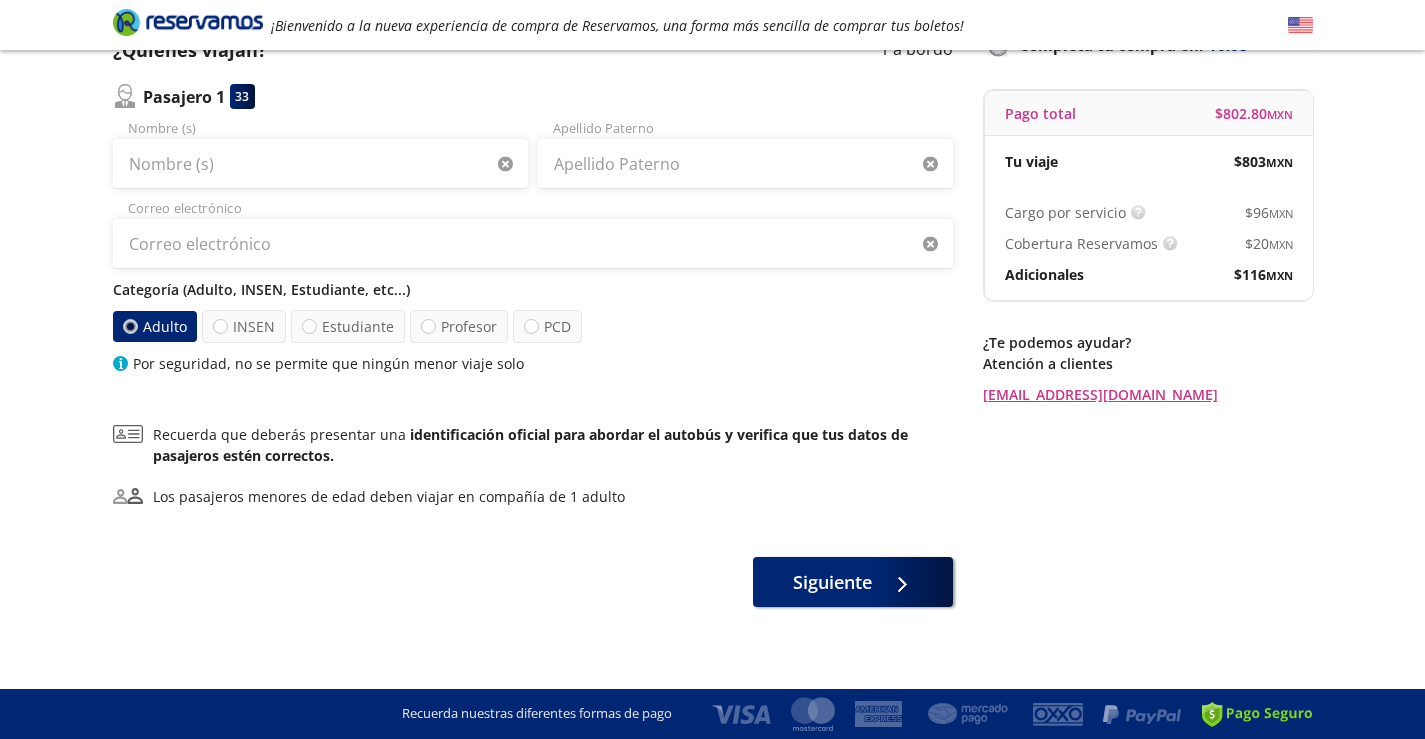 scroll, scrollTop: 168, scrollLeft: 0, axis: vertical 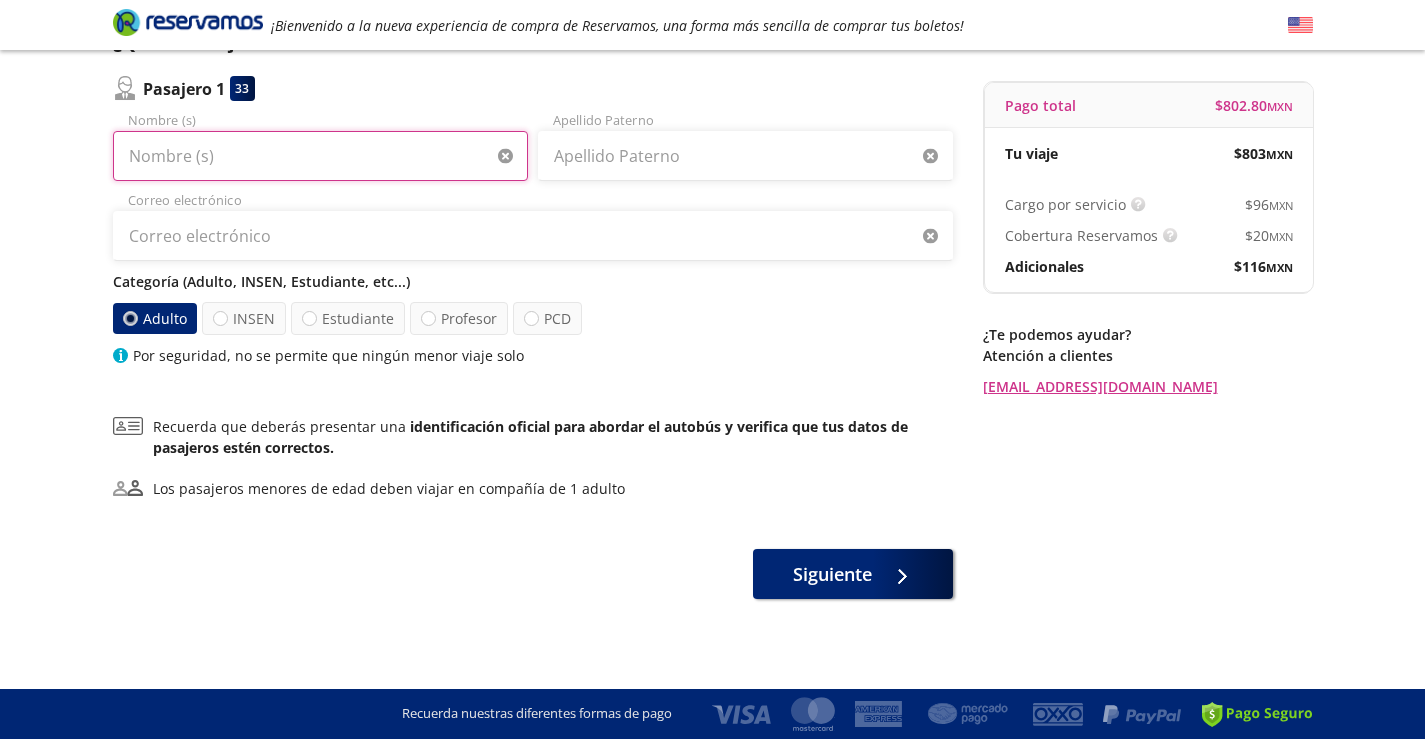 click on "Nombre (s)" at bounding box center [320, 156] 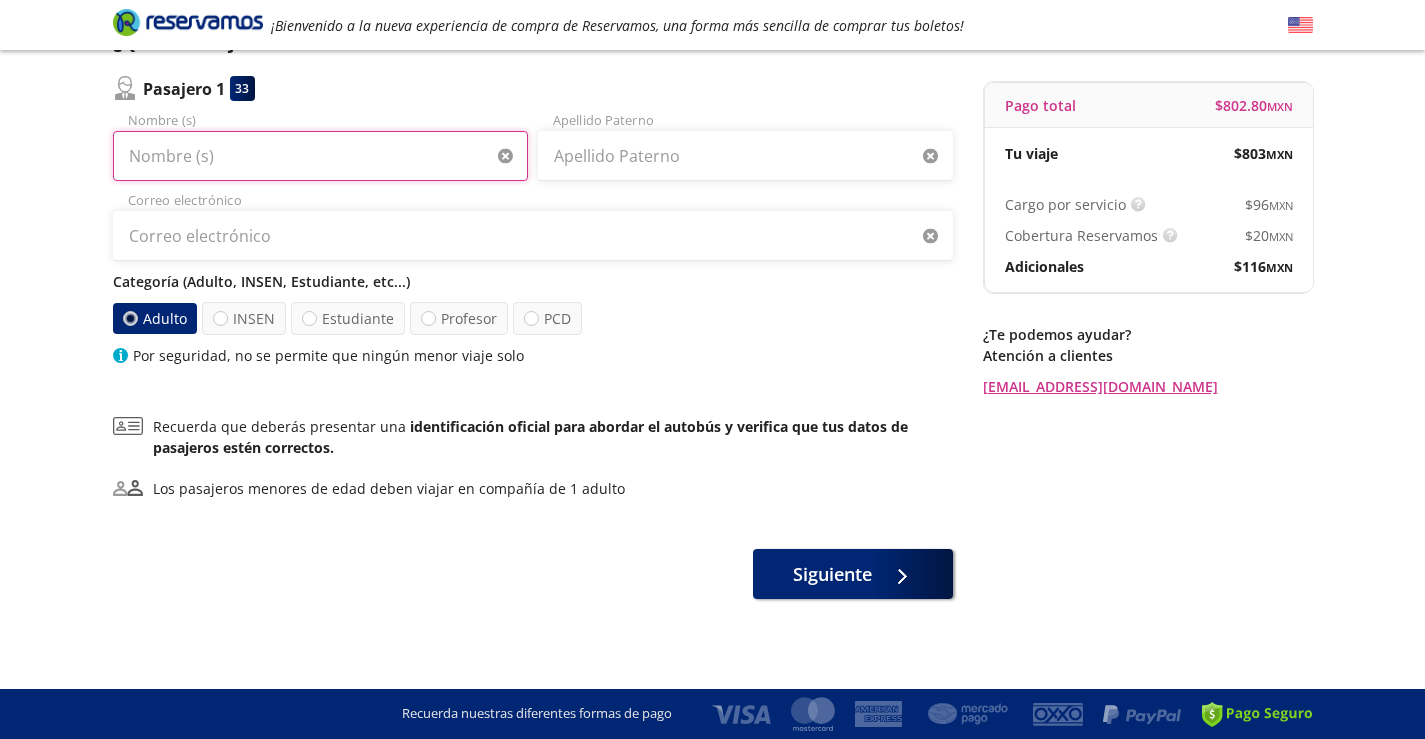 type on "[PERSON_NAME]" 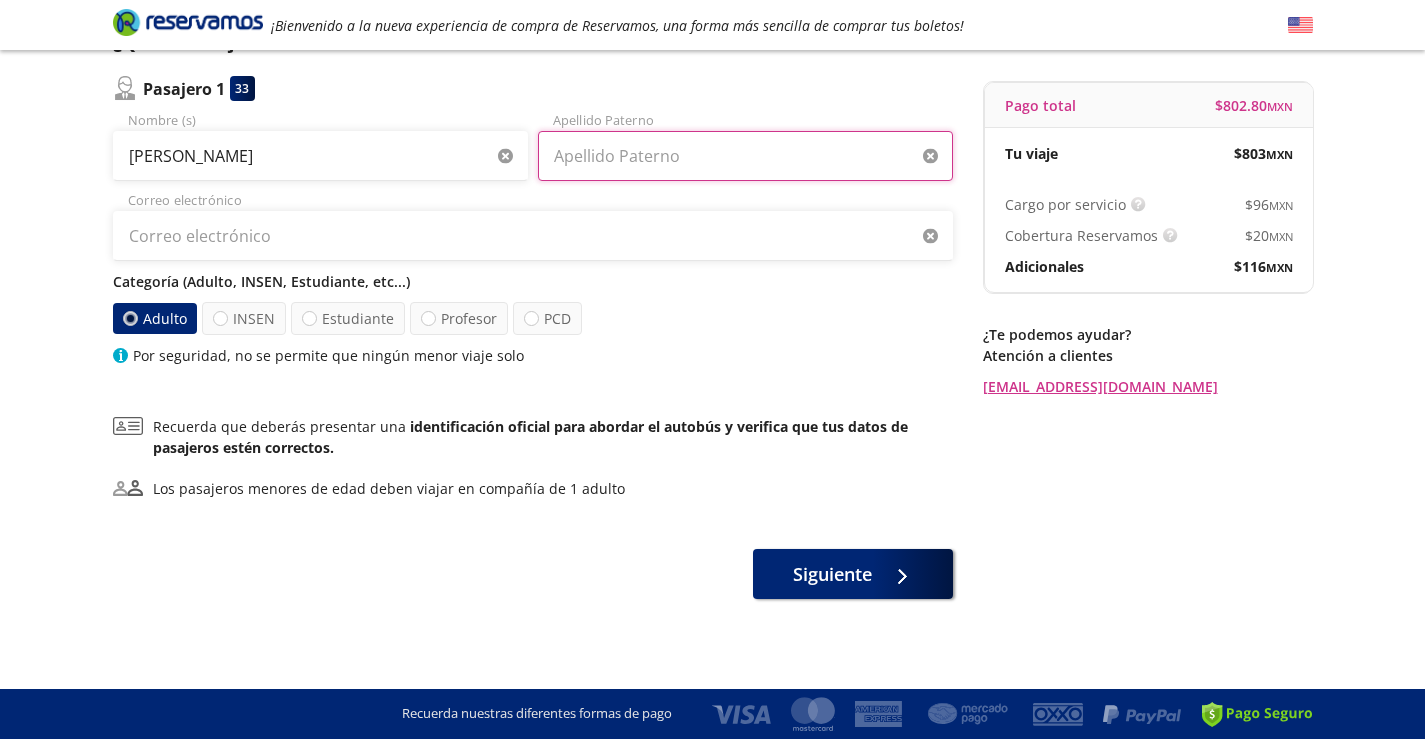 type on "[PERSON_NAME]" 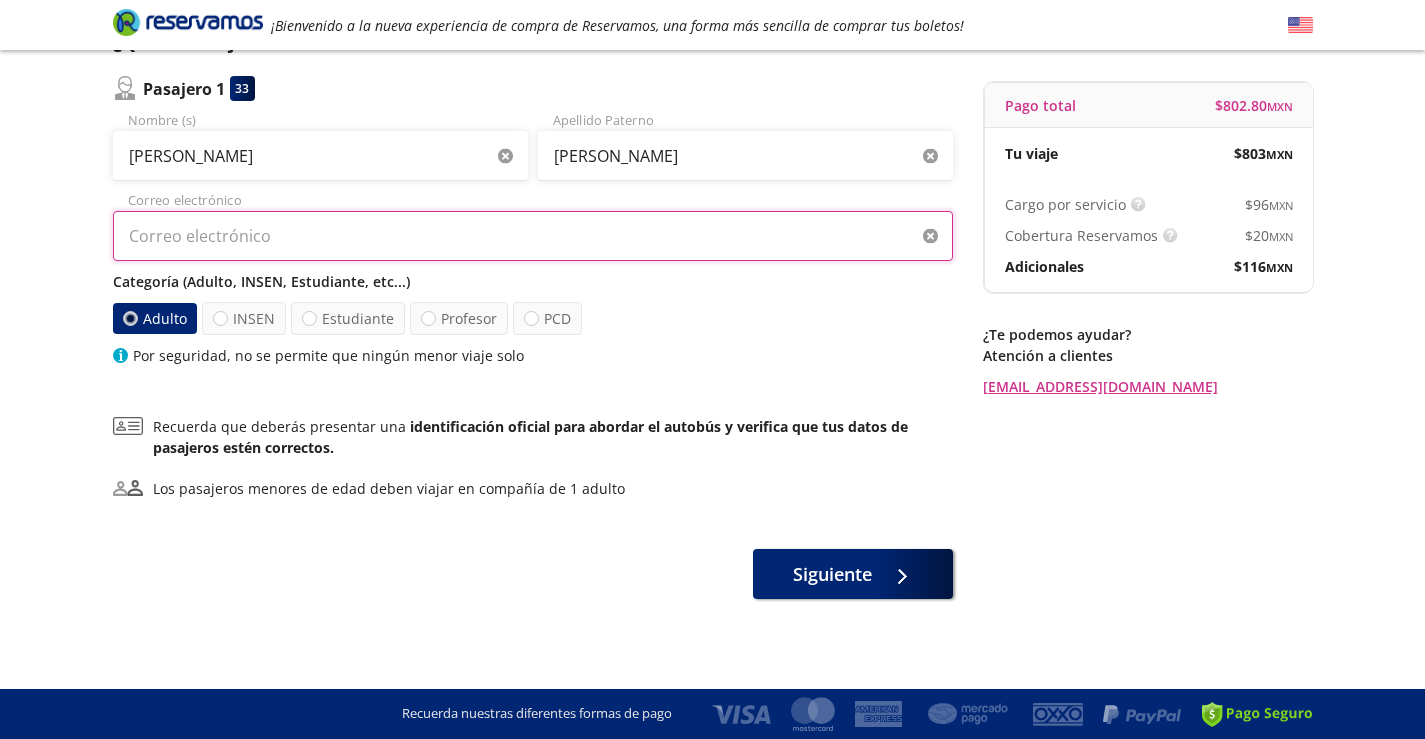 click on "Correo electrónico" at bounding box center (533, 236) 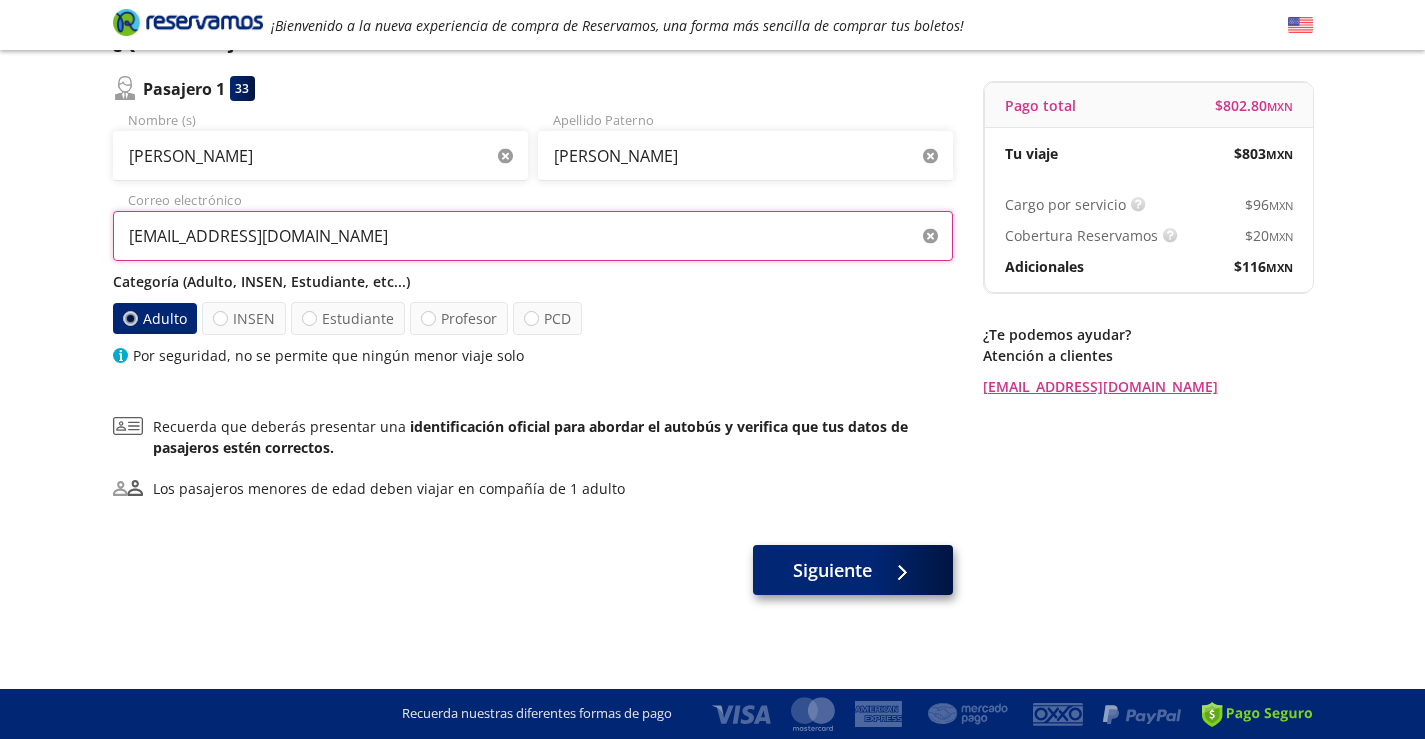 type on "[EMAIL_ADDRESS][DOMAIN_NAME]" 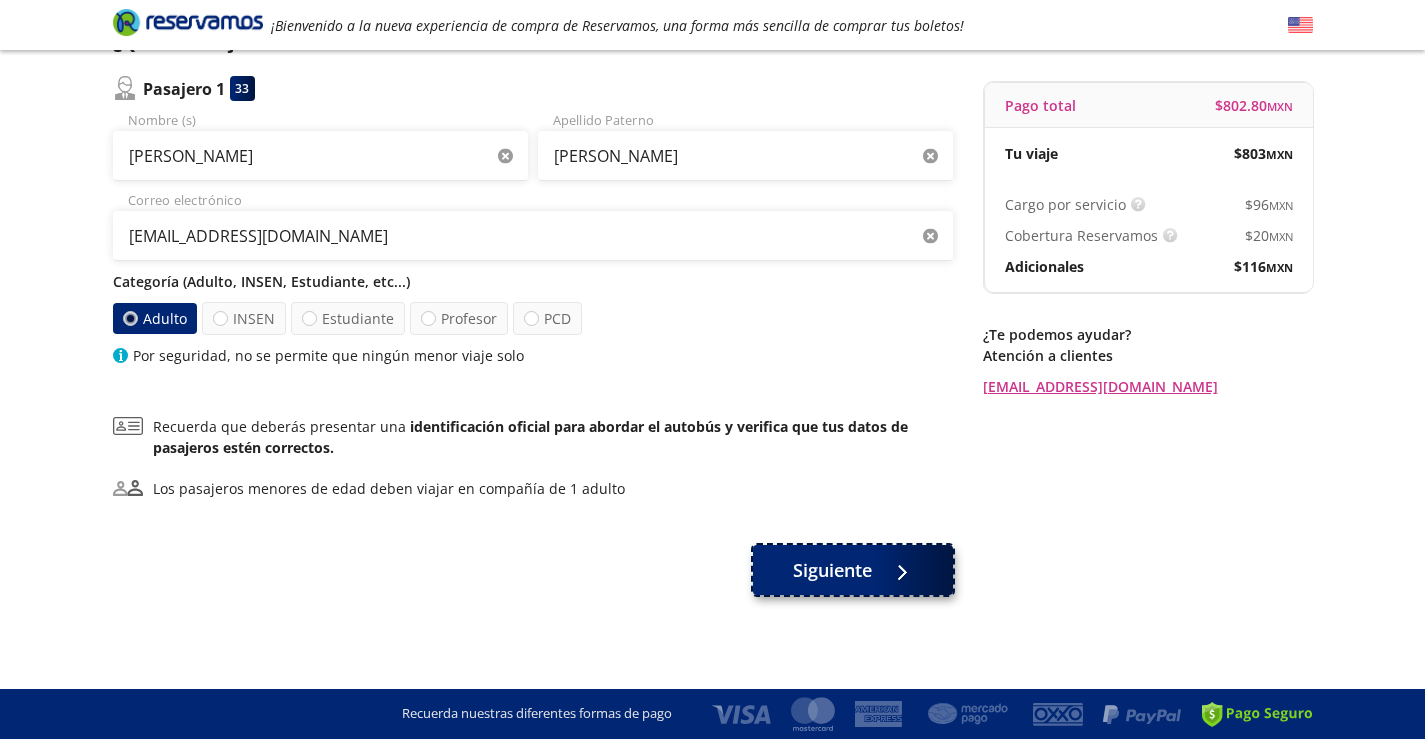 click on "Siguiente" at bounding box center (832, 570) 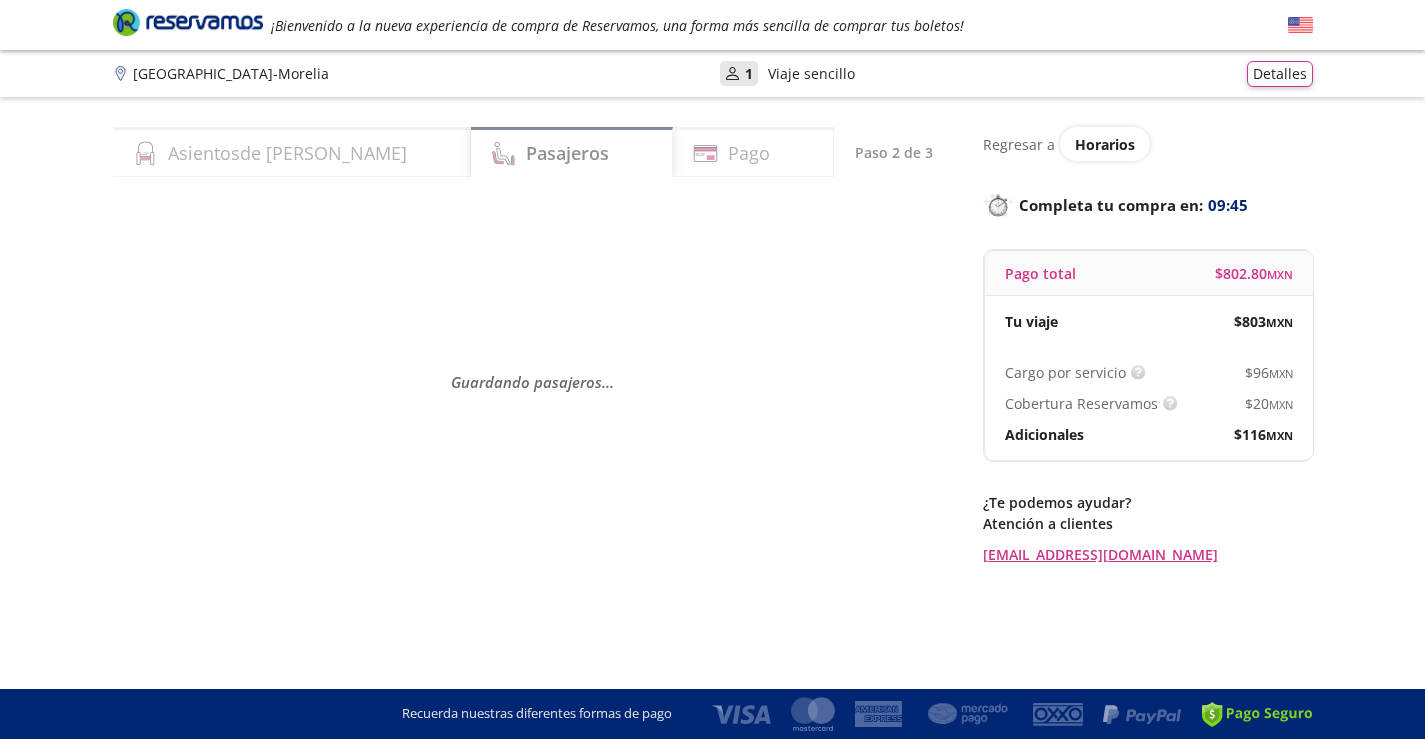 scroll, scrollTop: 0, scrollLeft: 0, axis: both 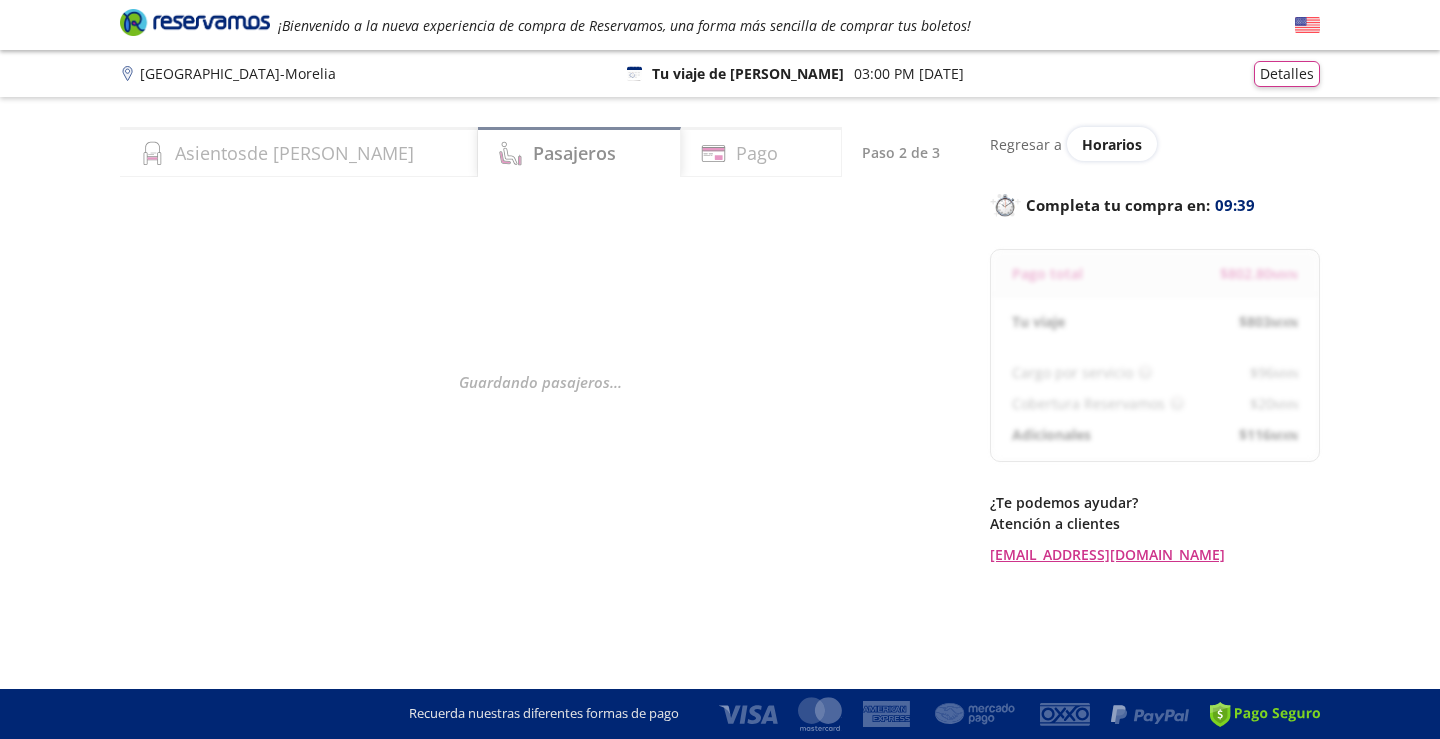 select on "MX" 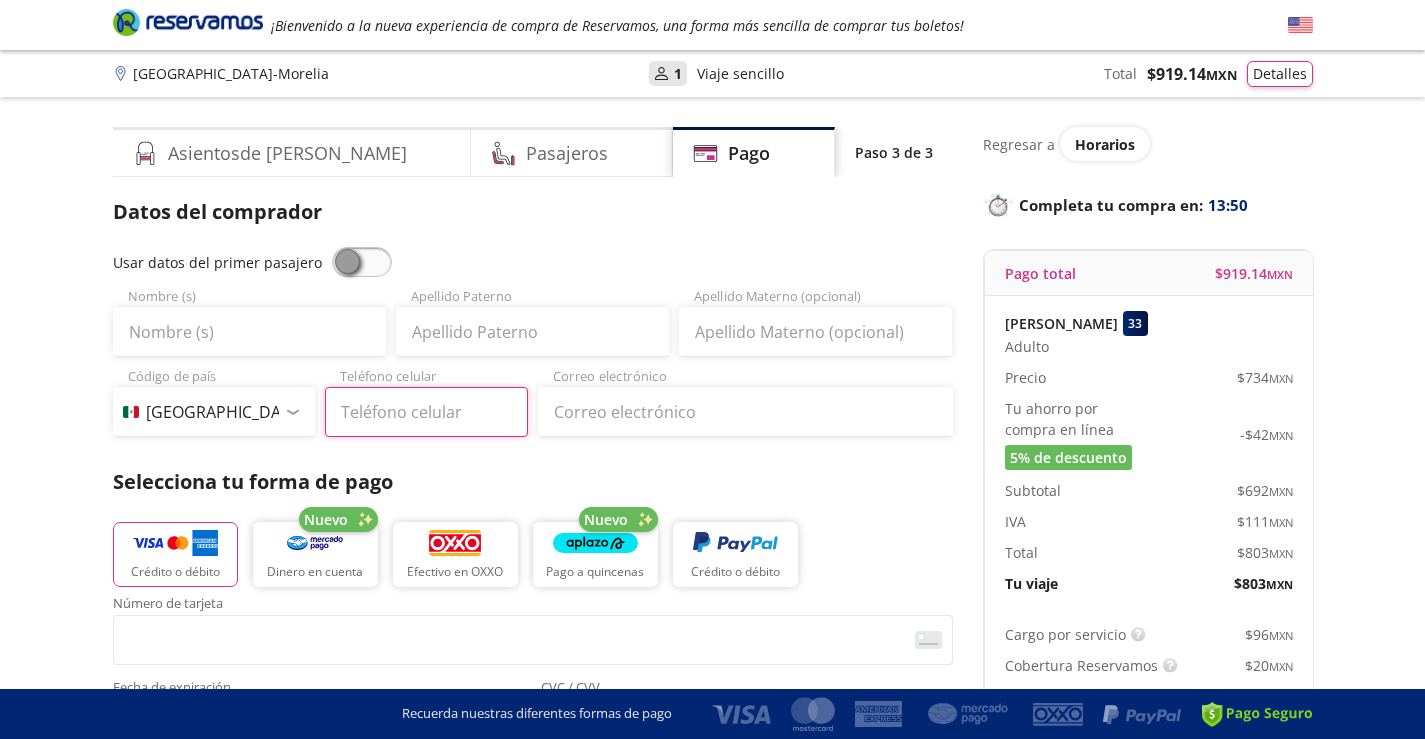 click on "Teléfono celular" at bounding box center [426, 412] 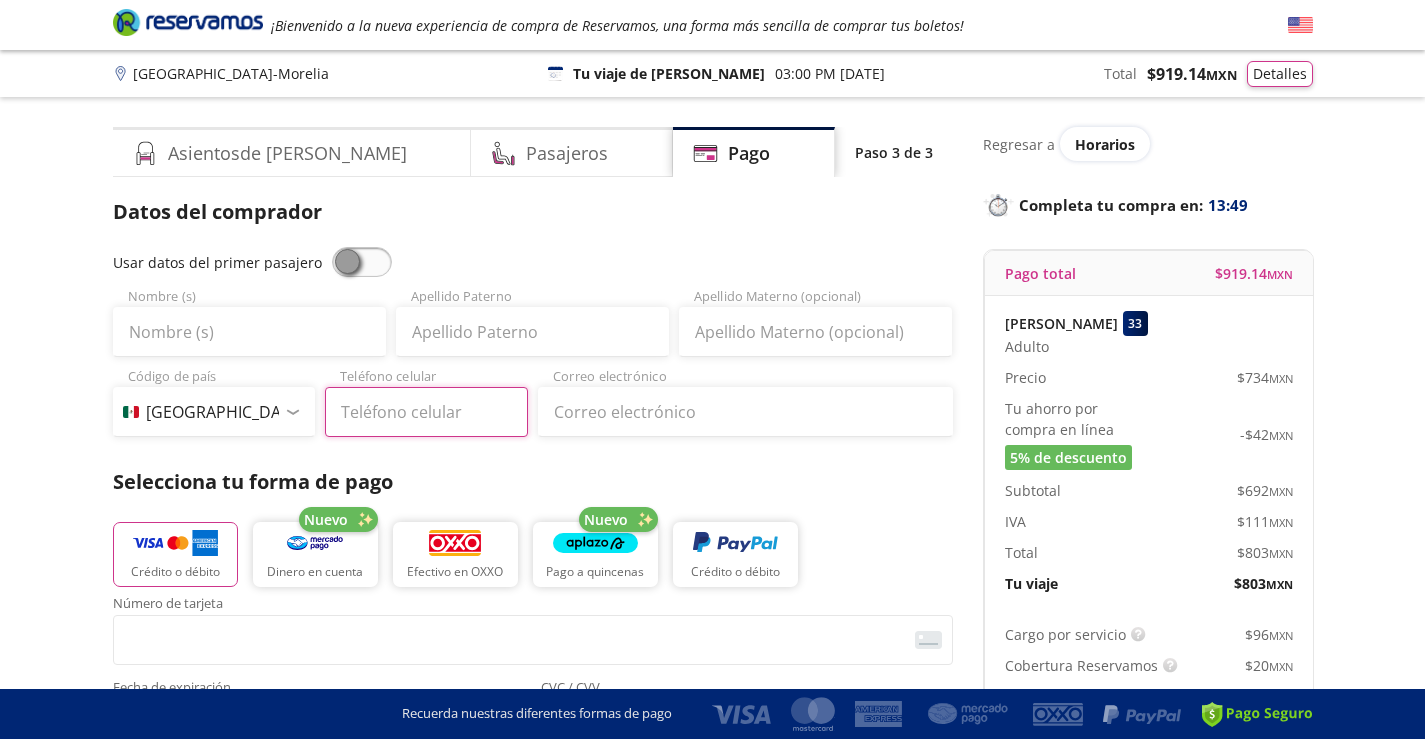 type on "55 3364 3273" 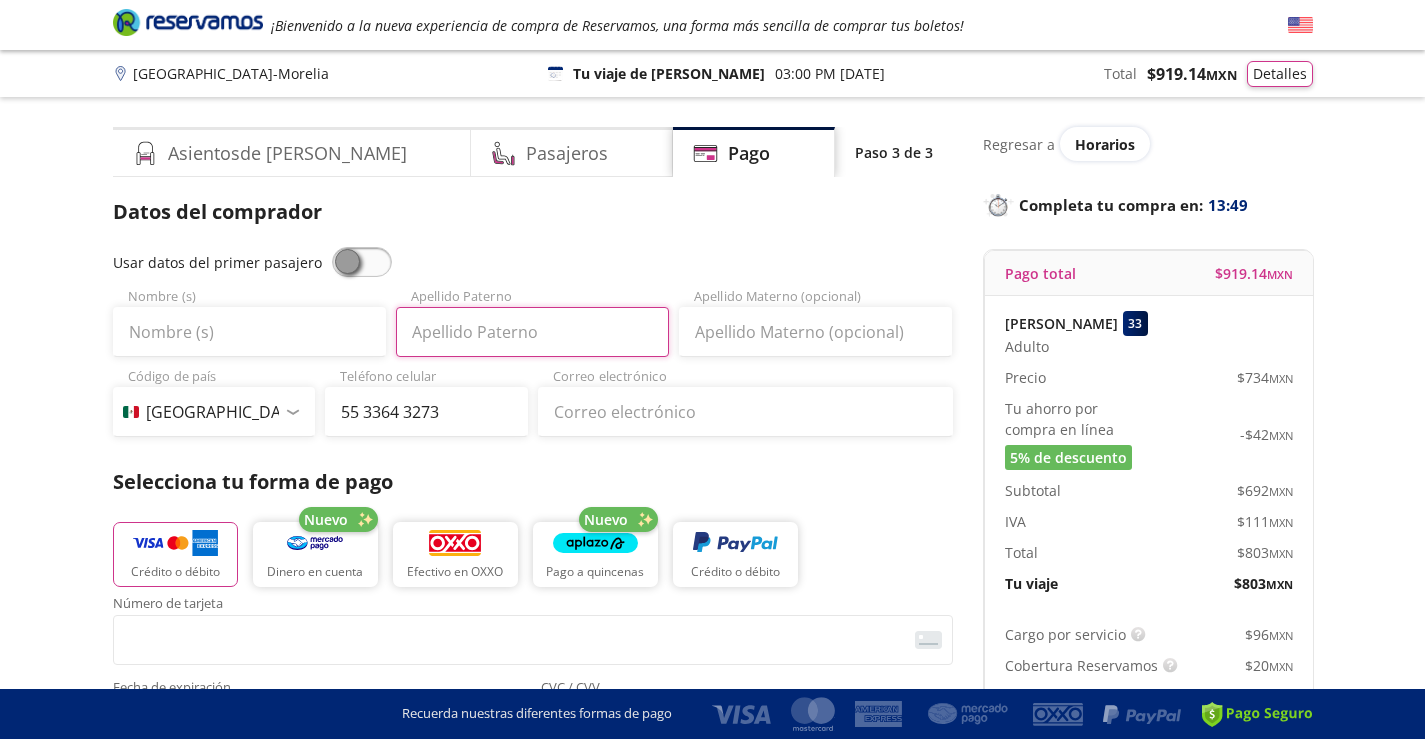 type on "[PERSON_NAME]" 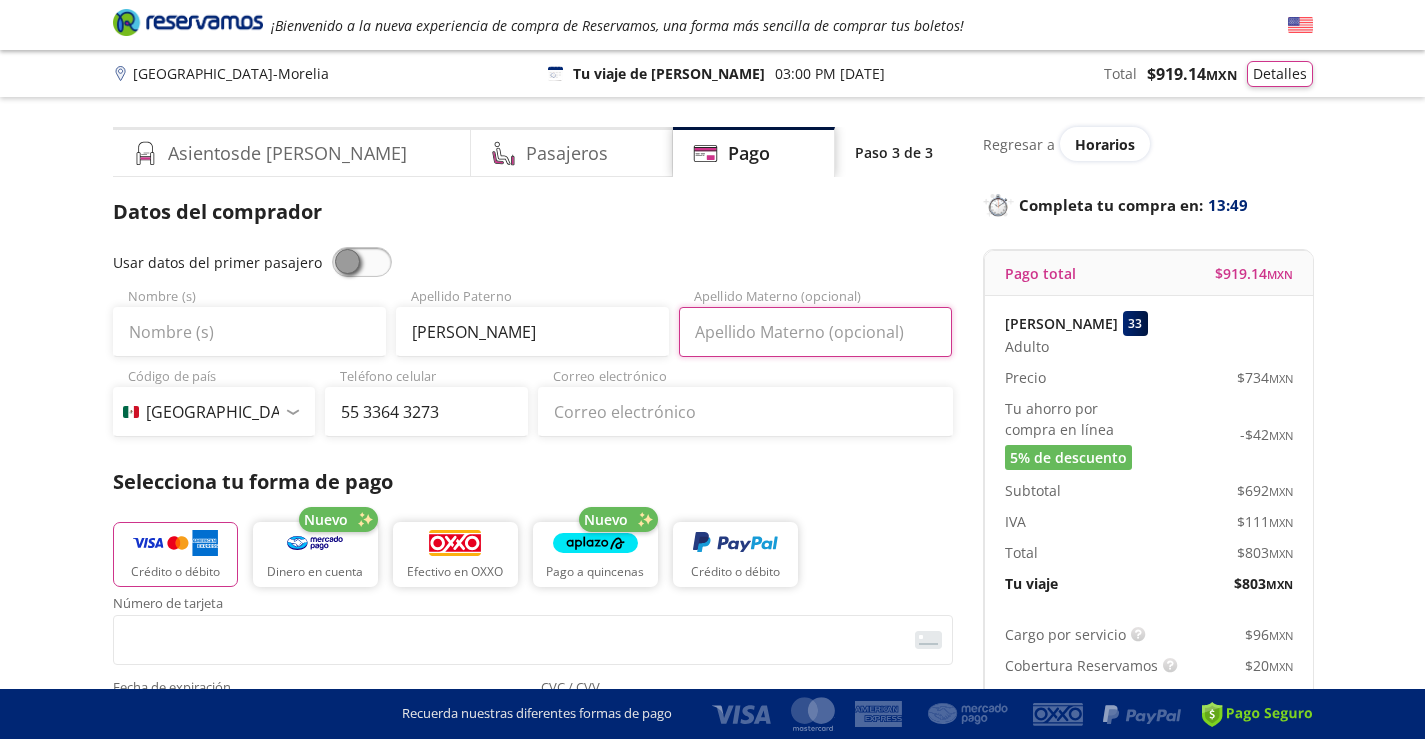 type on "[PERSON_NAME]" 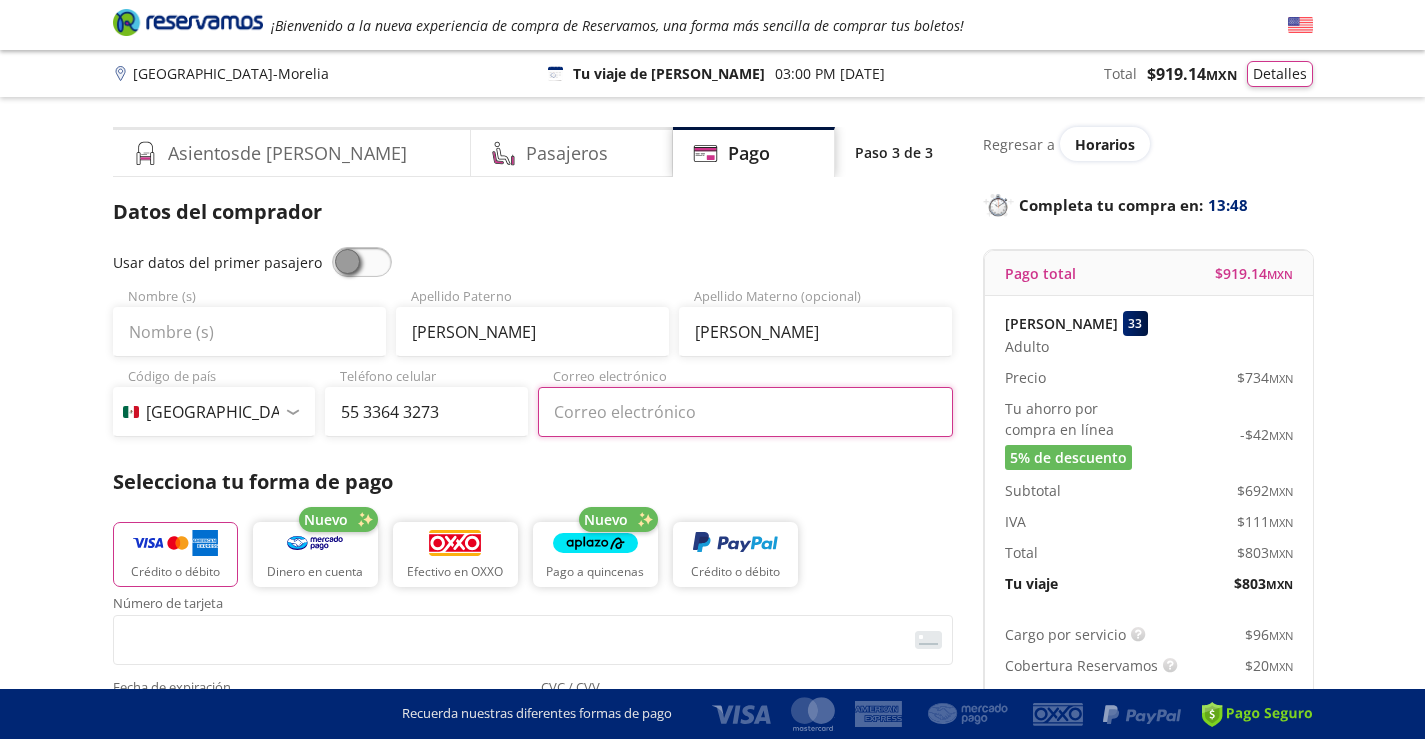 click on "Correo electrónico" at bounding box center (745, 412) 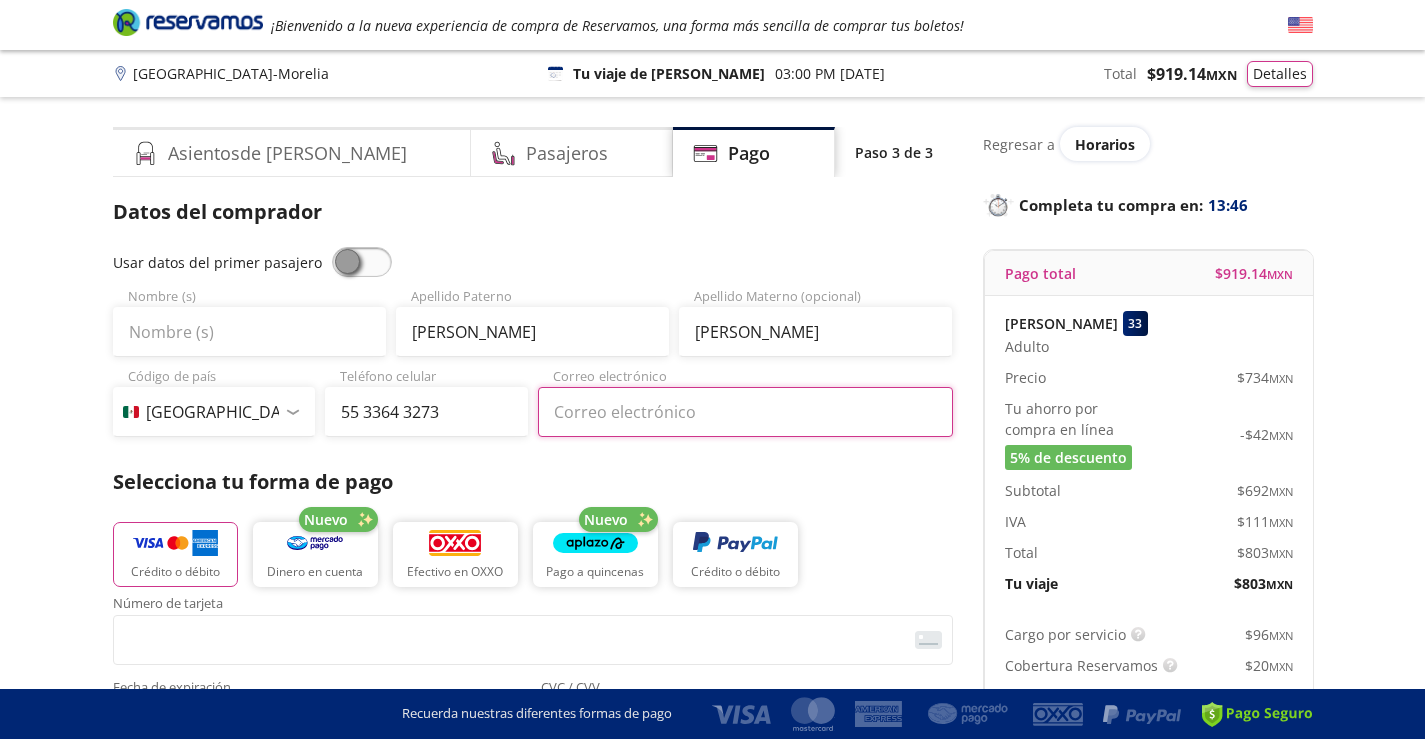 type on "[EMAIL_ADDRESS][DOMAIN_NAME]" 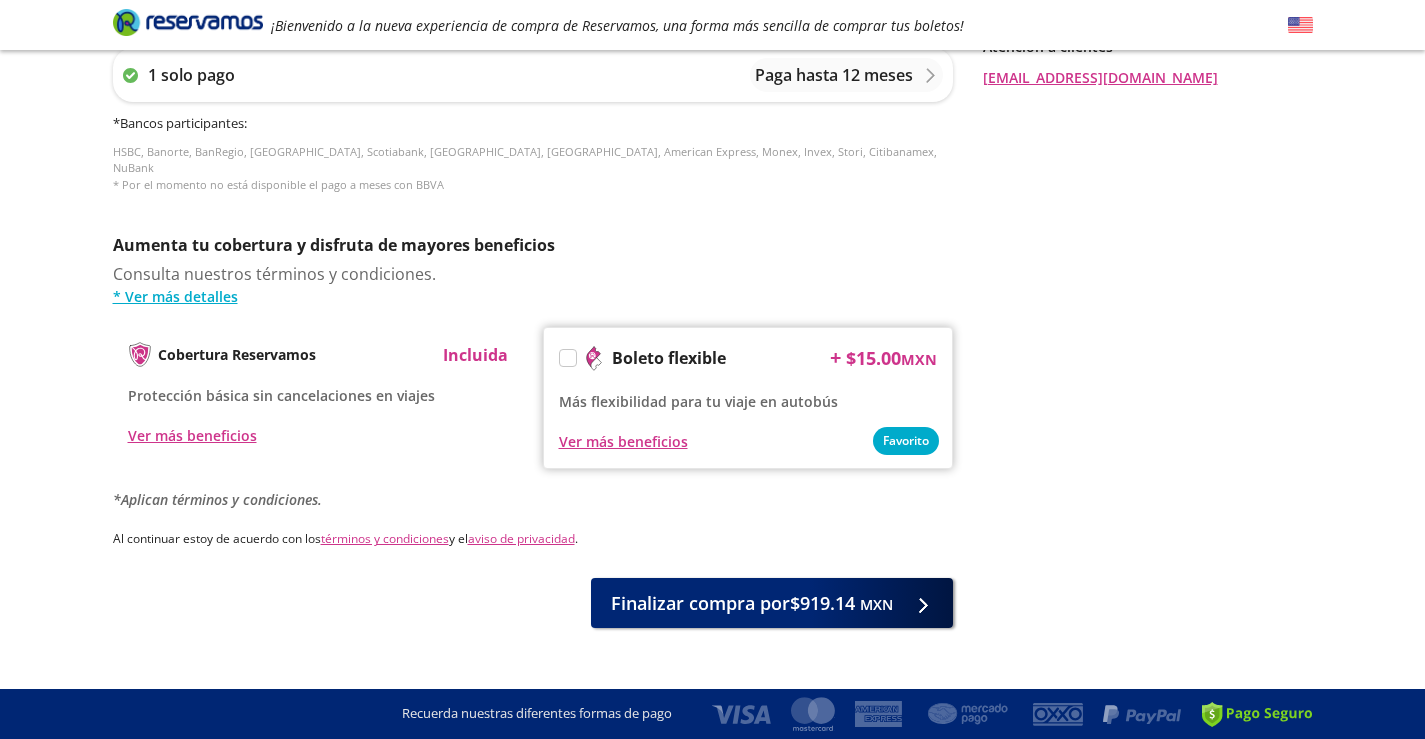 scroll, scrollTop: 862, scrollLeft: 0, axis: vertical 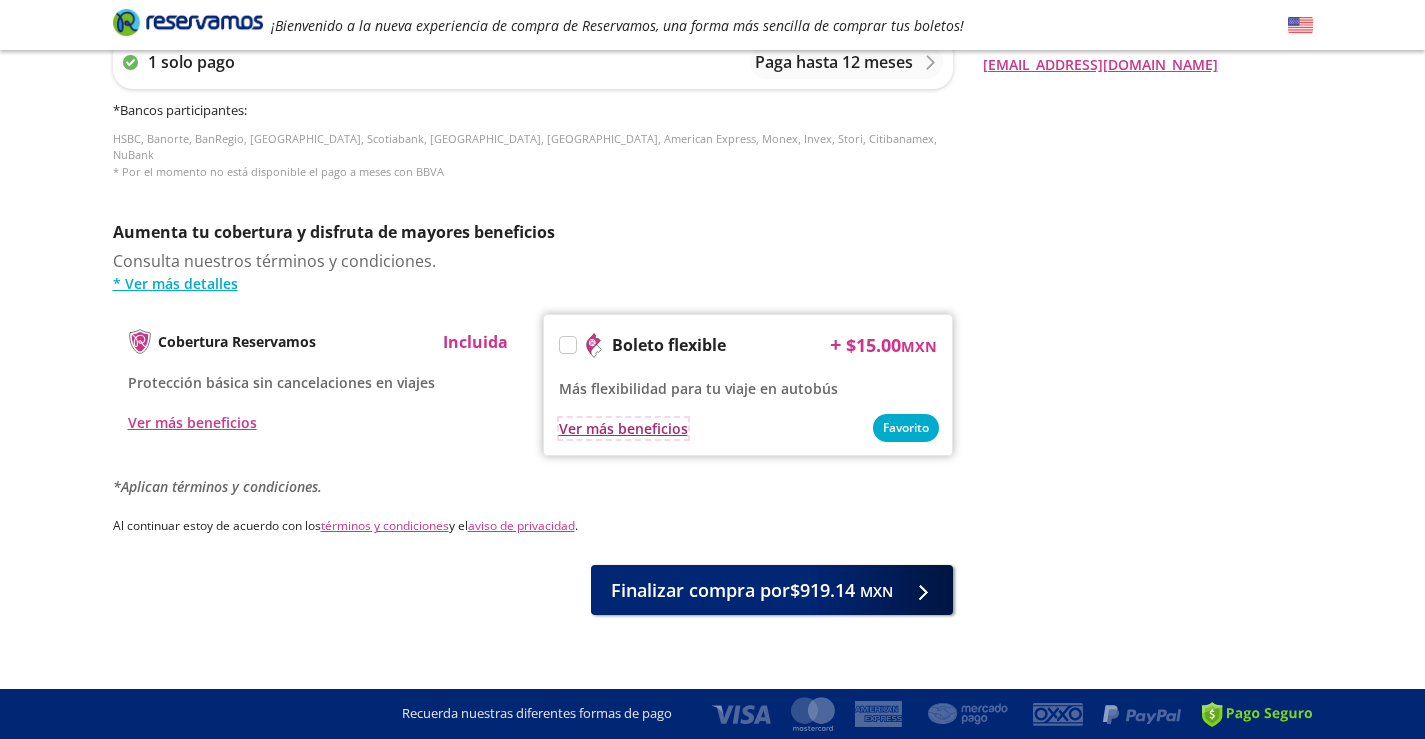 click on "Ver más beneficios" at bounding box center (623, 428) 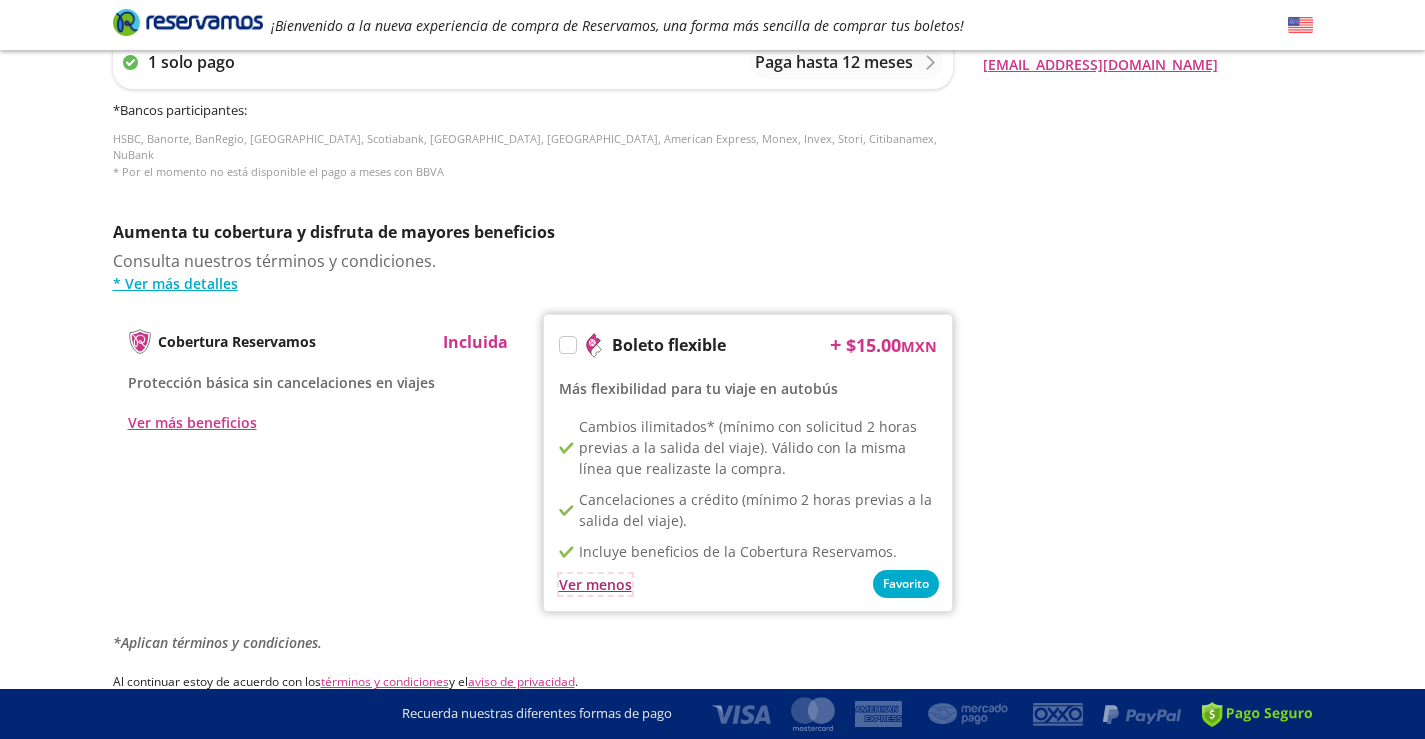 click on "Ver menos" at bounding box center (595, 584) 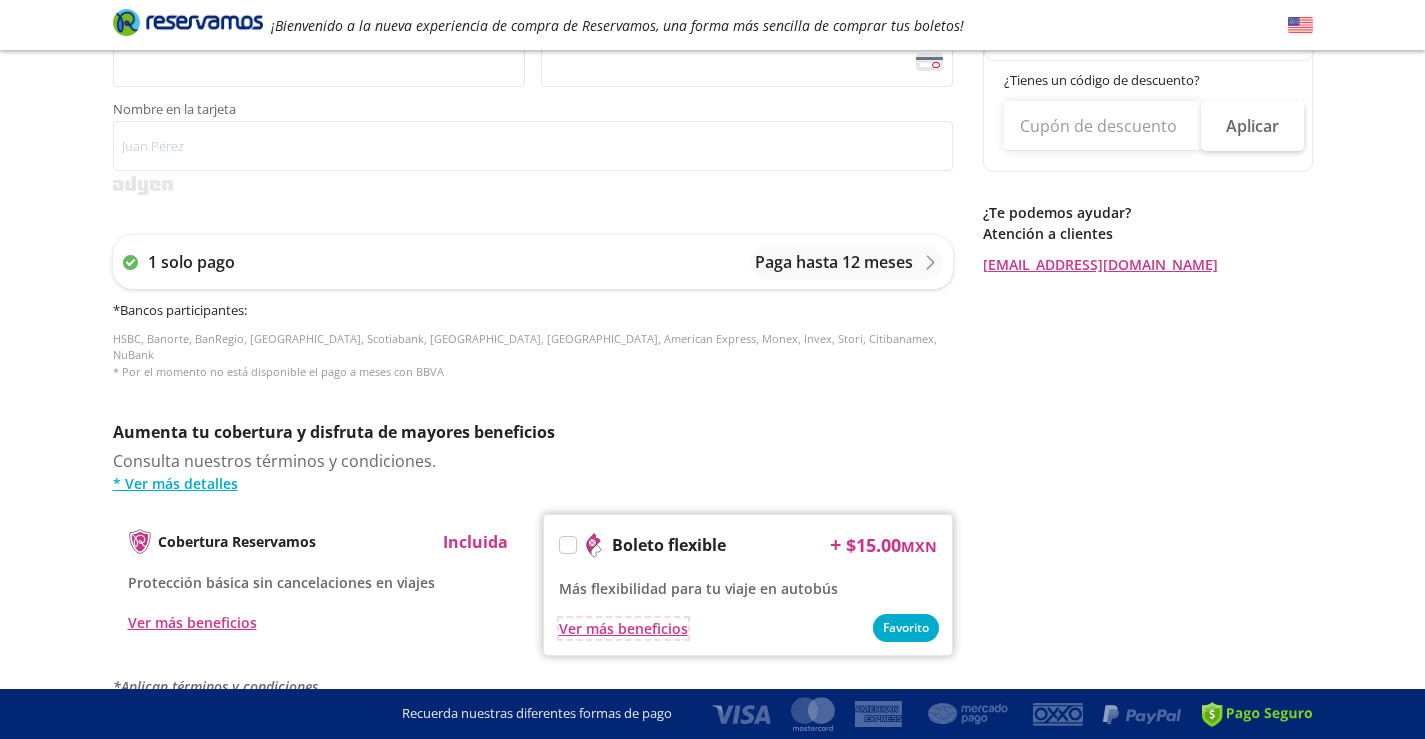scroll, scrollTop: 862, scrollLeft: 0, axis: vertical 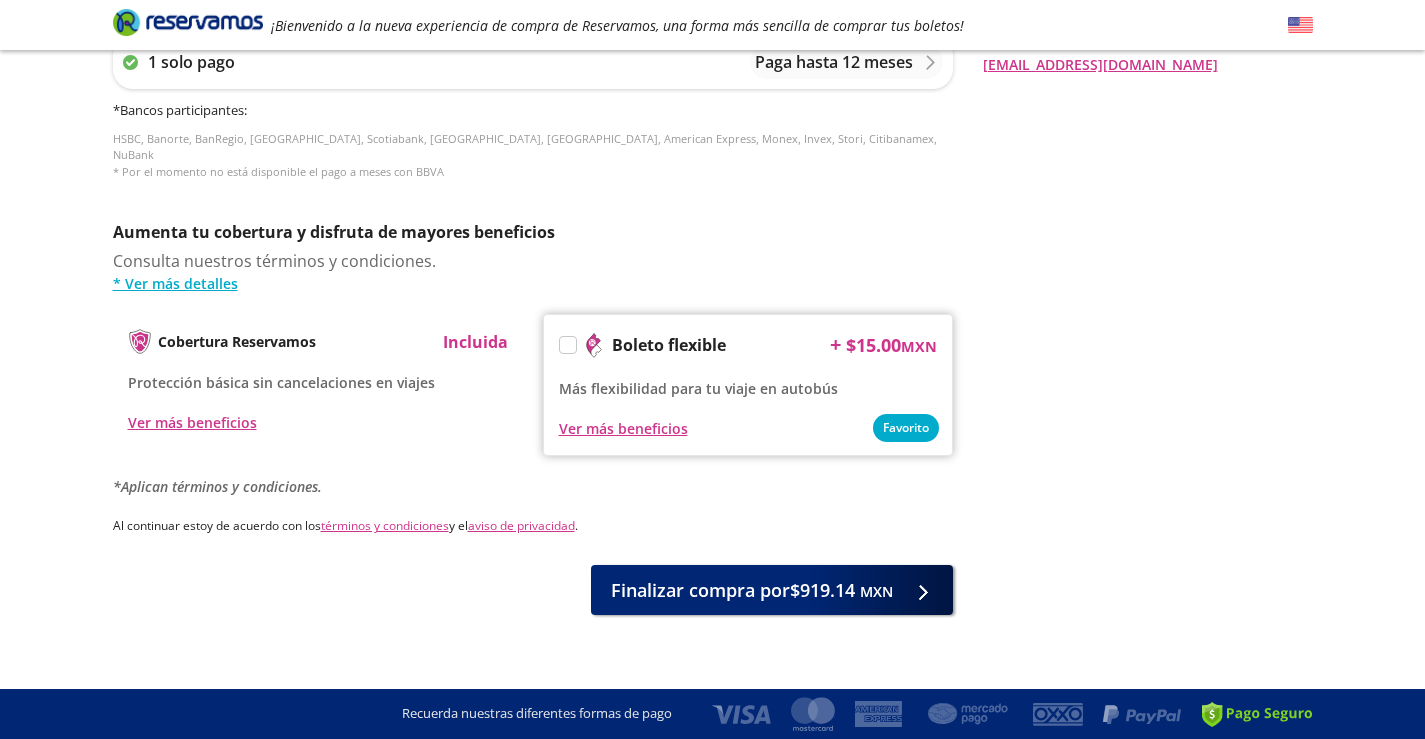 click at bounding box center [568, 345] 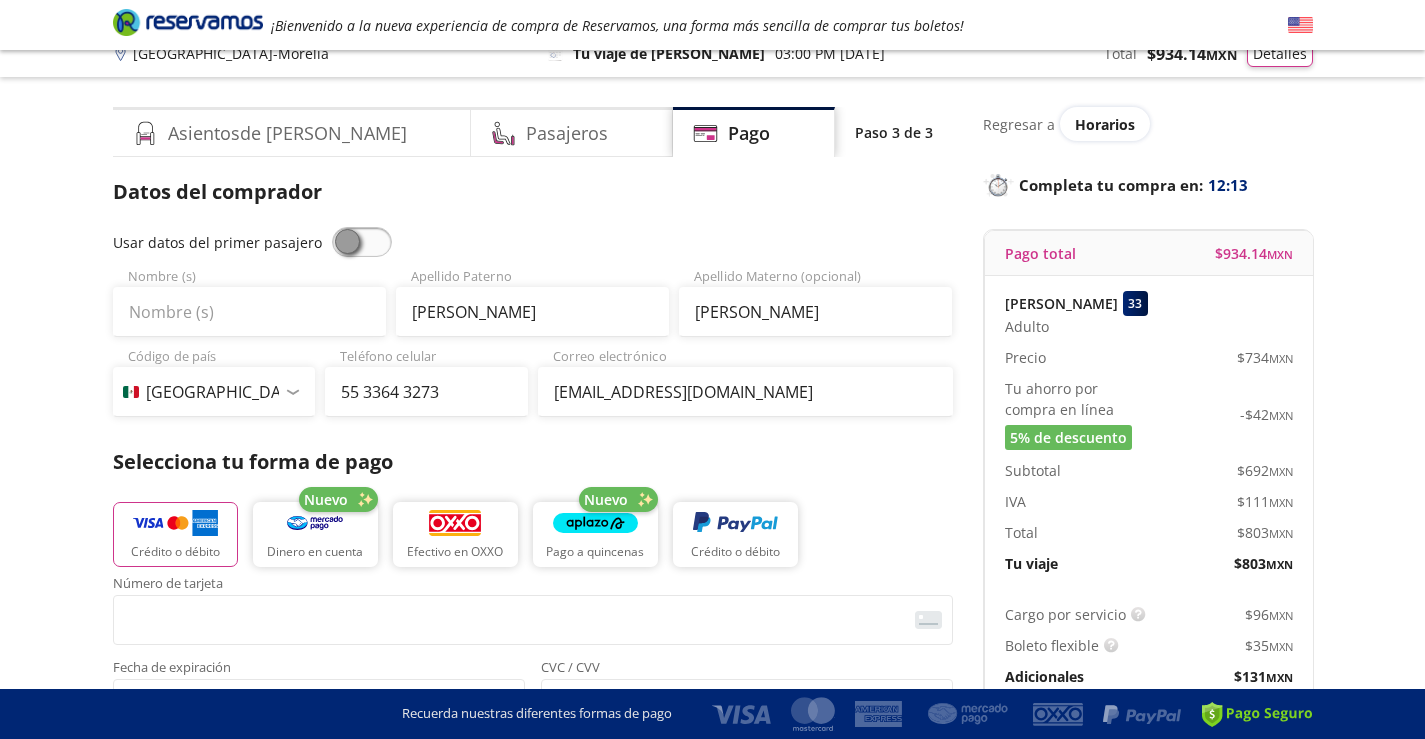 scroll, scrollTop: 0, scrollLeft: 0, axis: both 